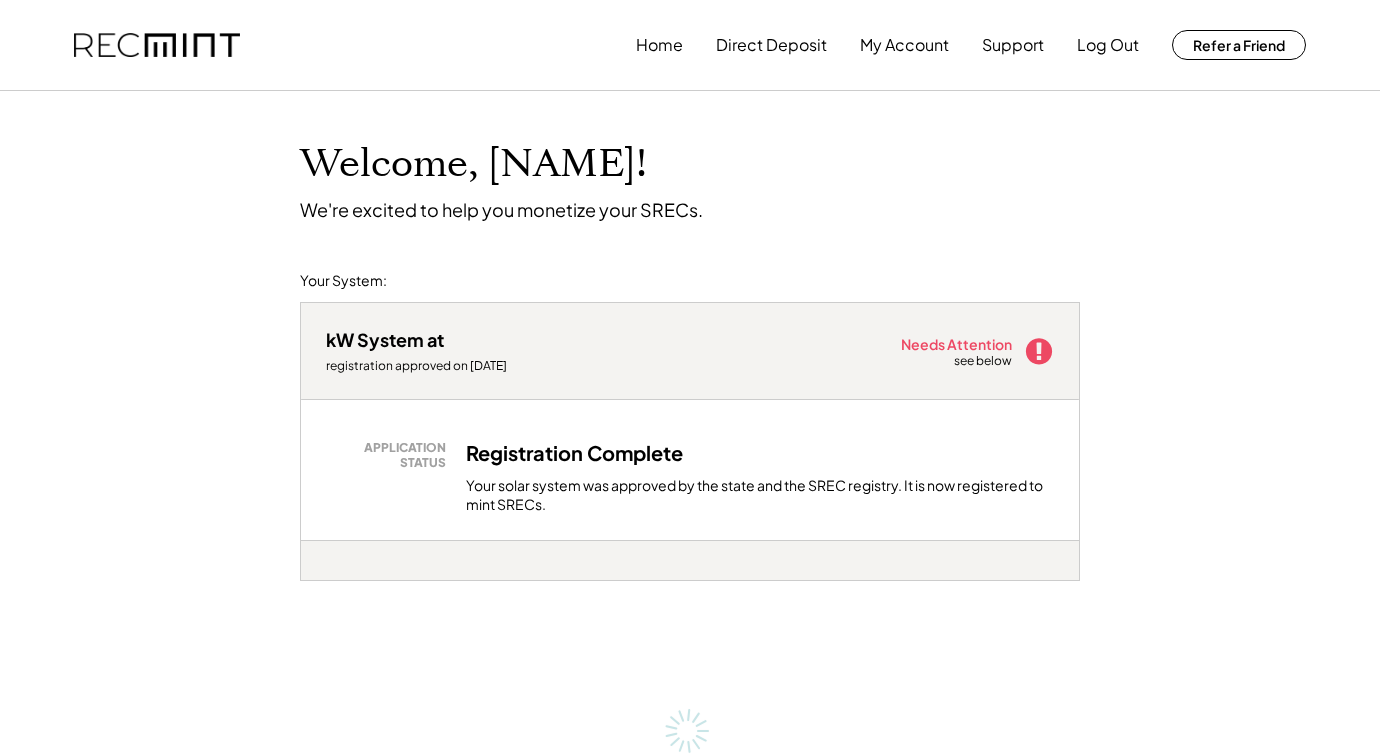 scroll, scrollTop: 0, scrollLeft: 0, axis: both 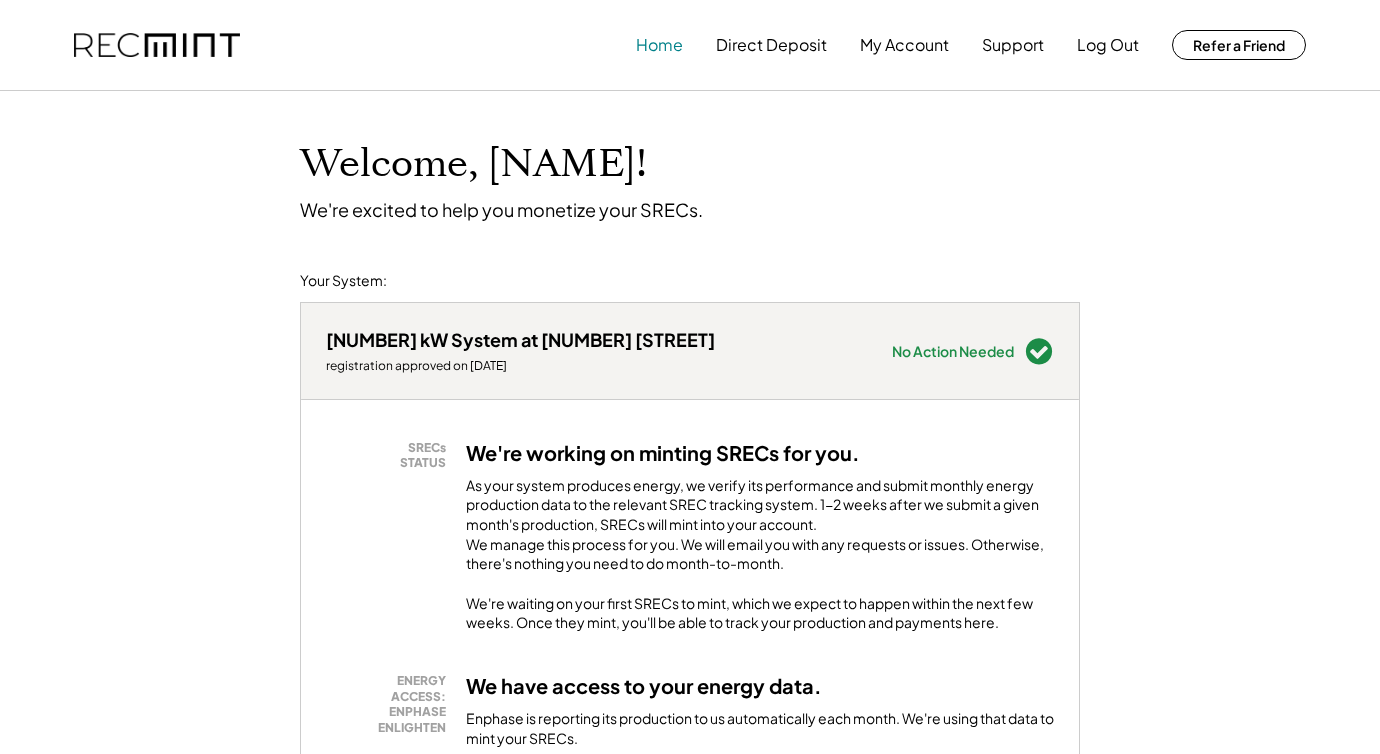 click on "Home" at bounding box center (659, 45) 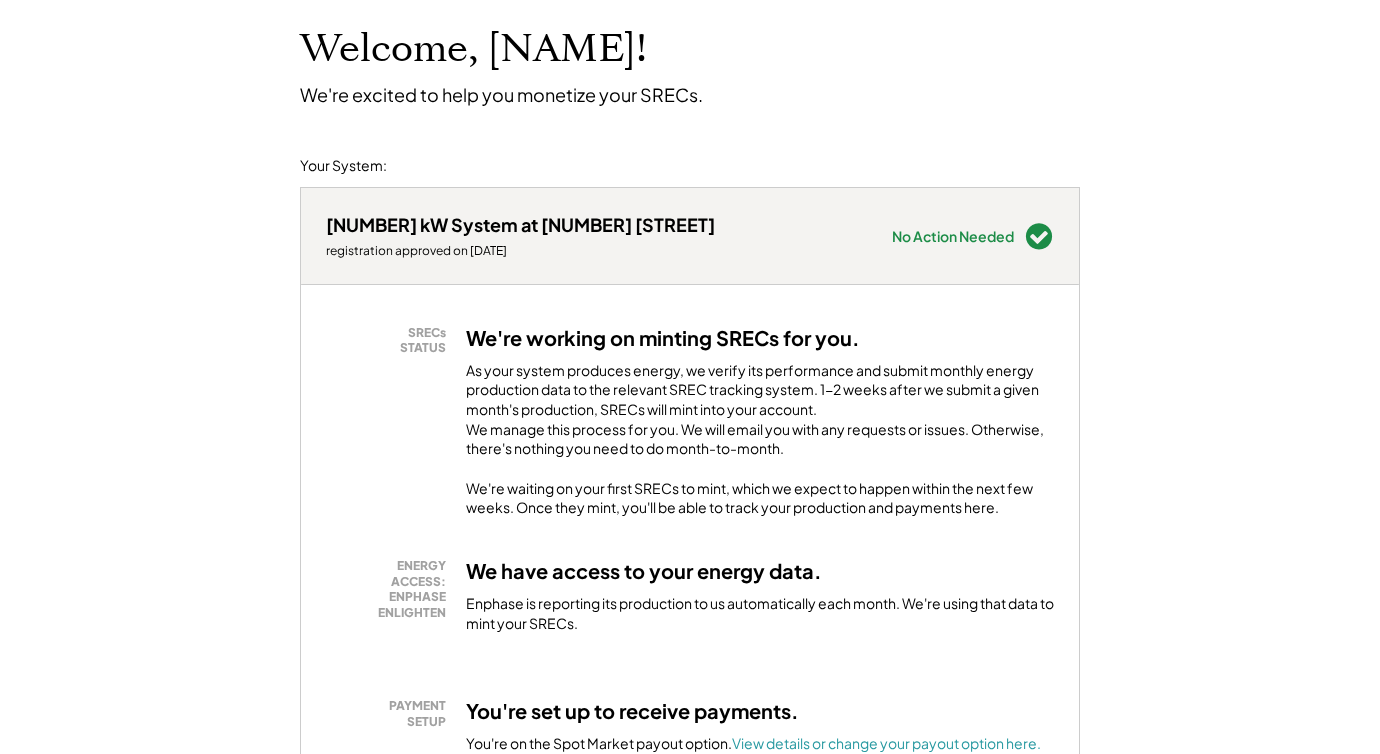 scroll, scrollTop: 0, scrollLeft: 0, axis: both 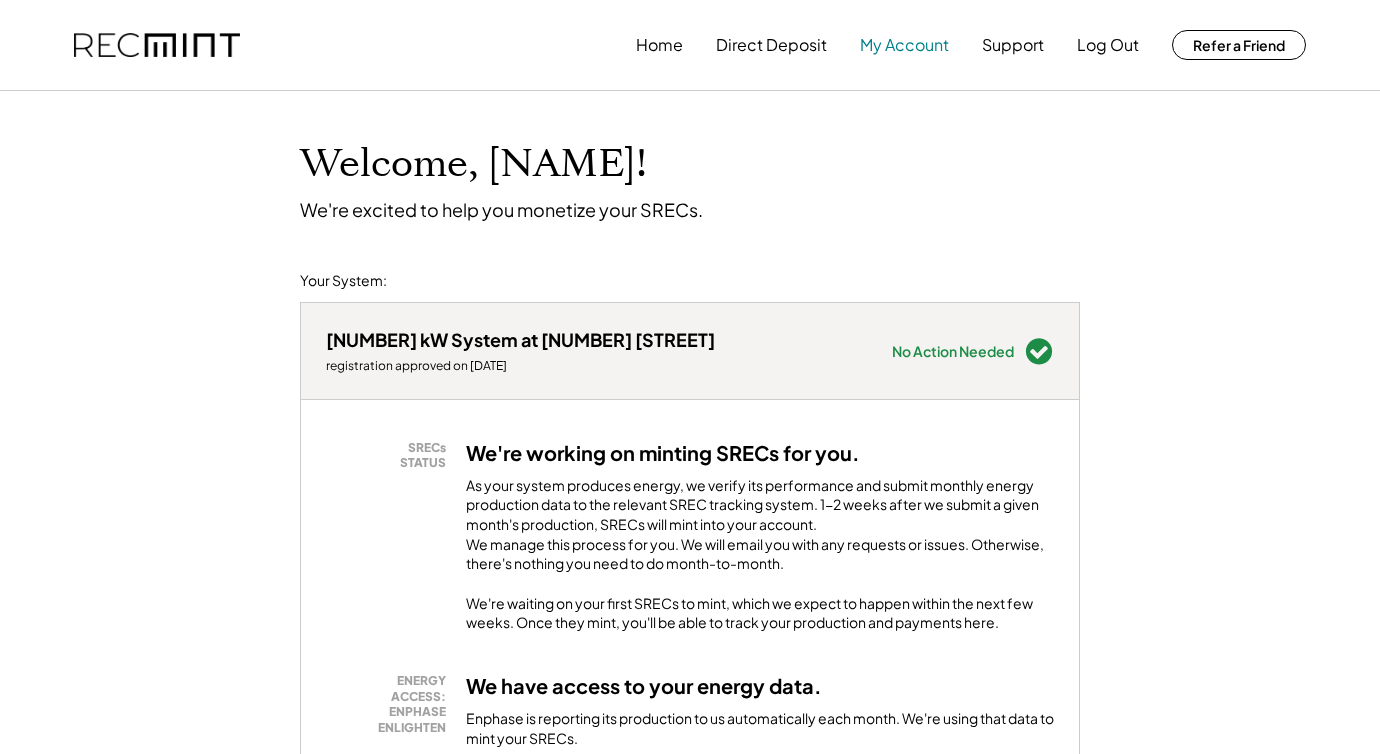 click on "My Account" at bounding box center [904, 45] 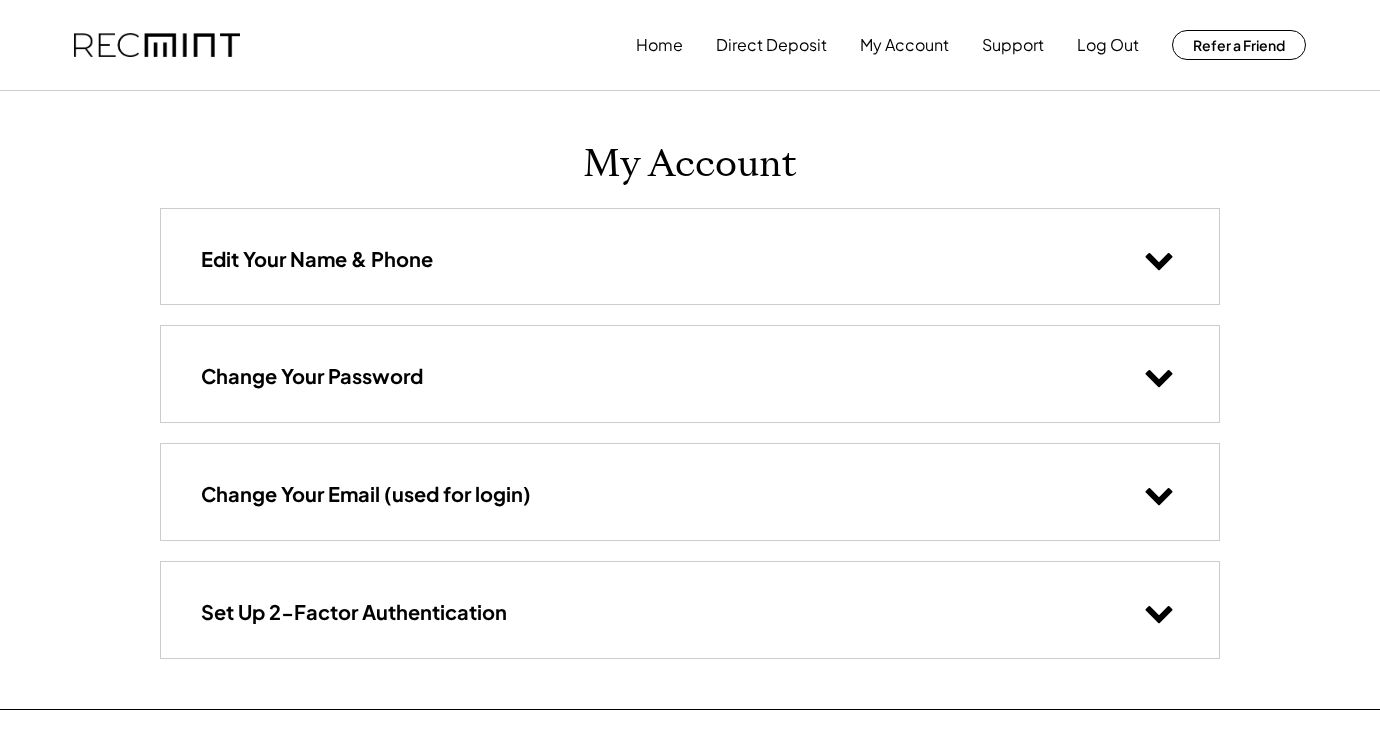 scroll, scrollTop: 0, scrollLeft: 0, axis: both 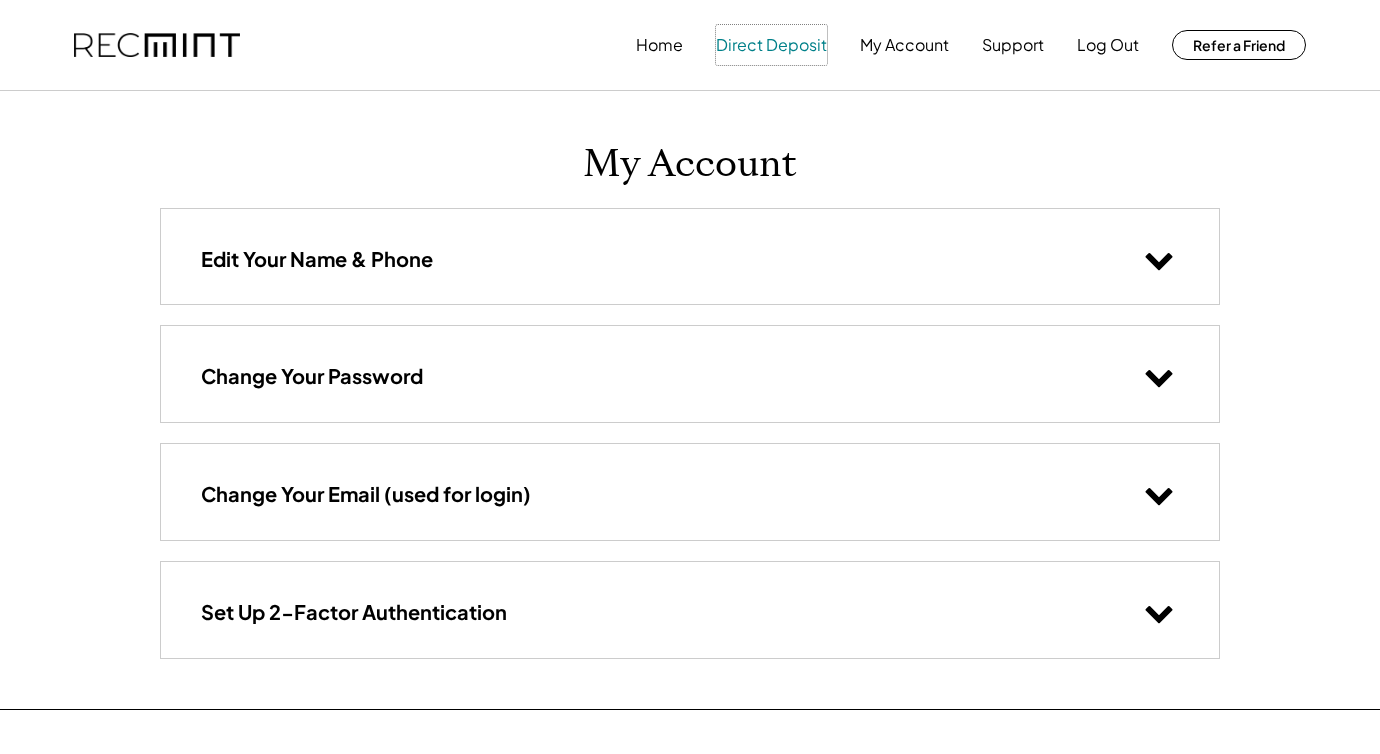 click on "Direct Deposit" at bounding box center (771, 45) 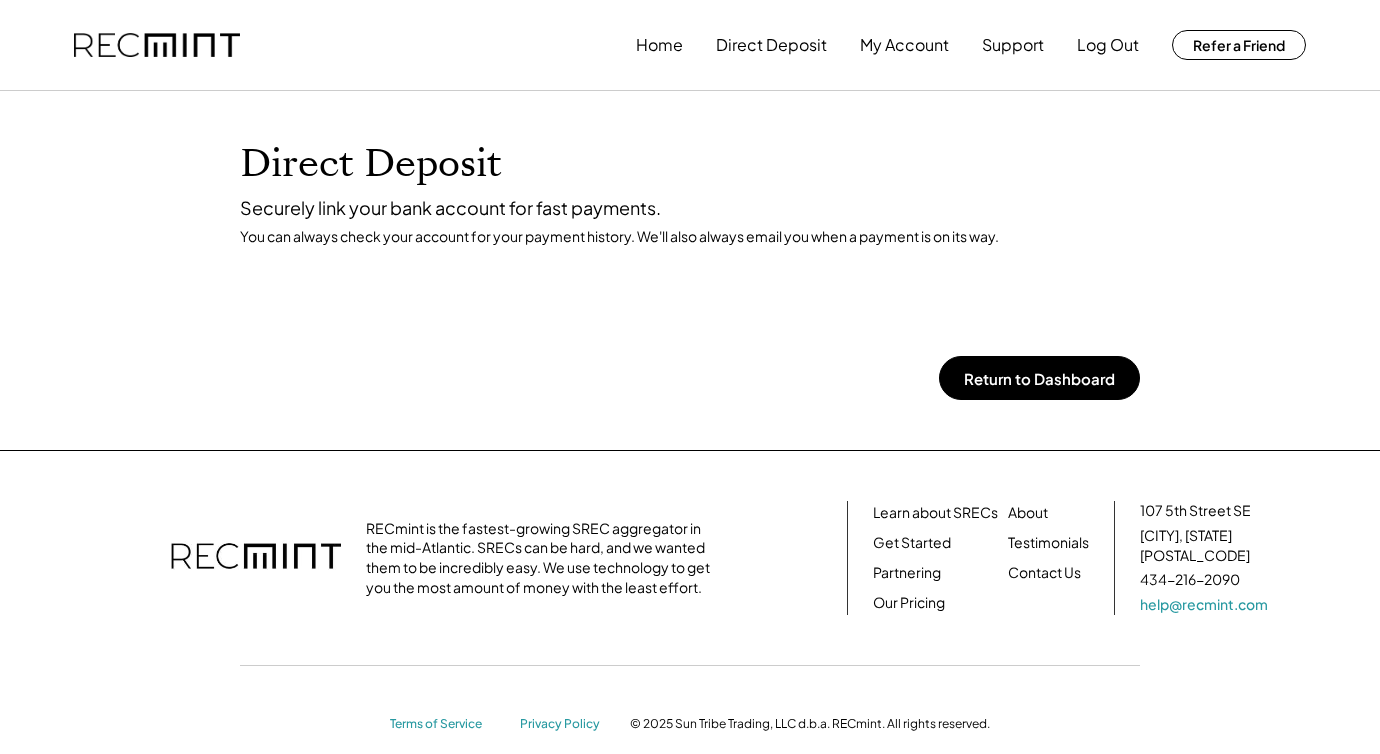scroll, scrollTop: 0, scrollLeft: 0, axis: both 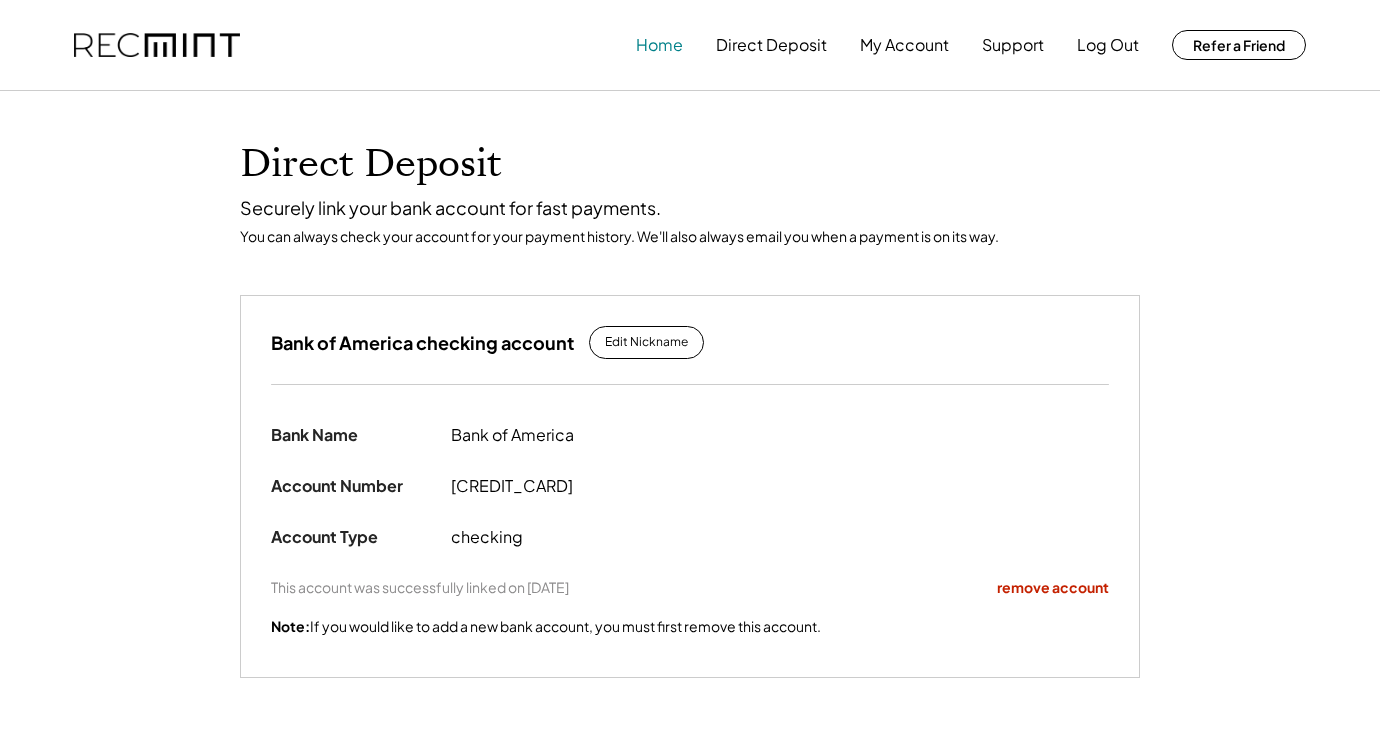 click on "Home" at bounding box center [659, 45] 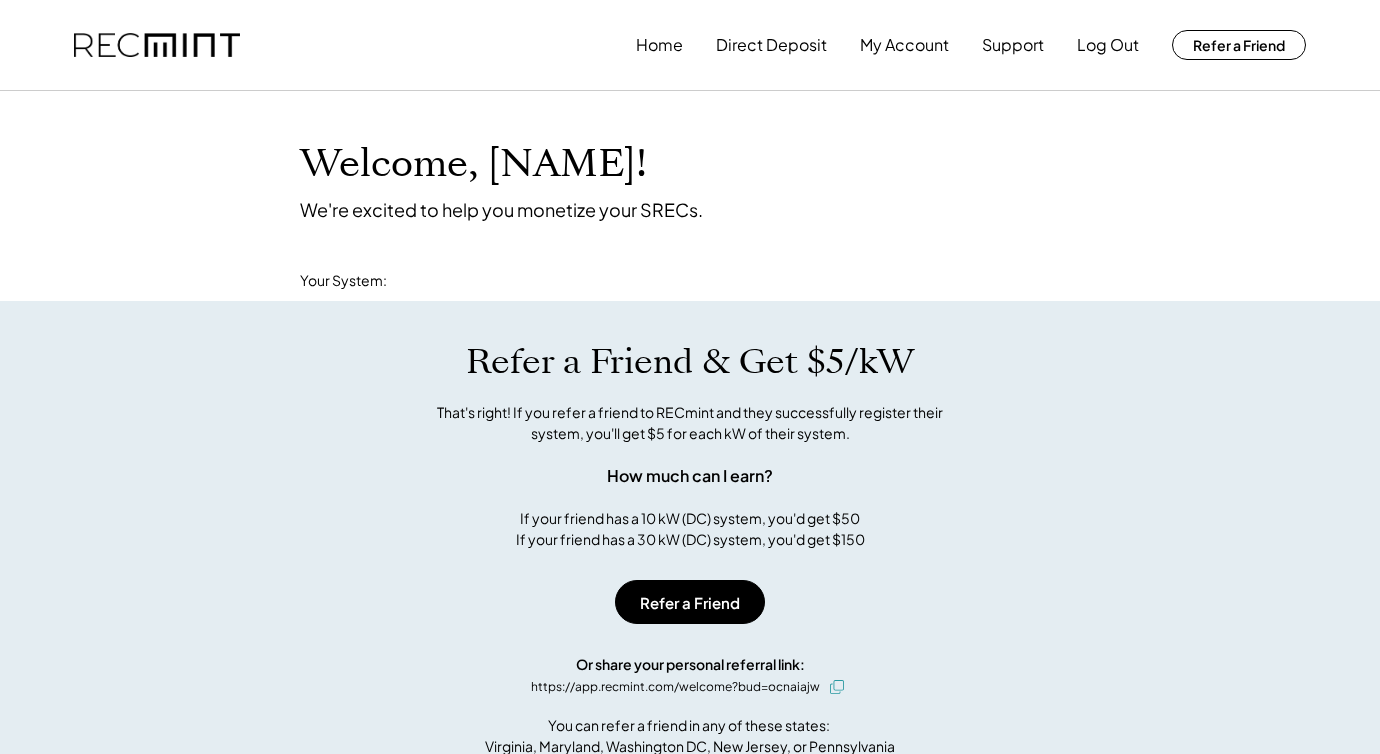 scroll, scrollTop: 0, scrollLeft: 0, axis: both 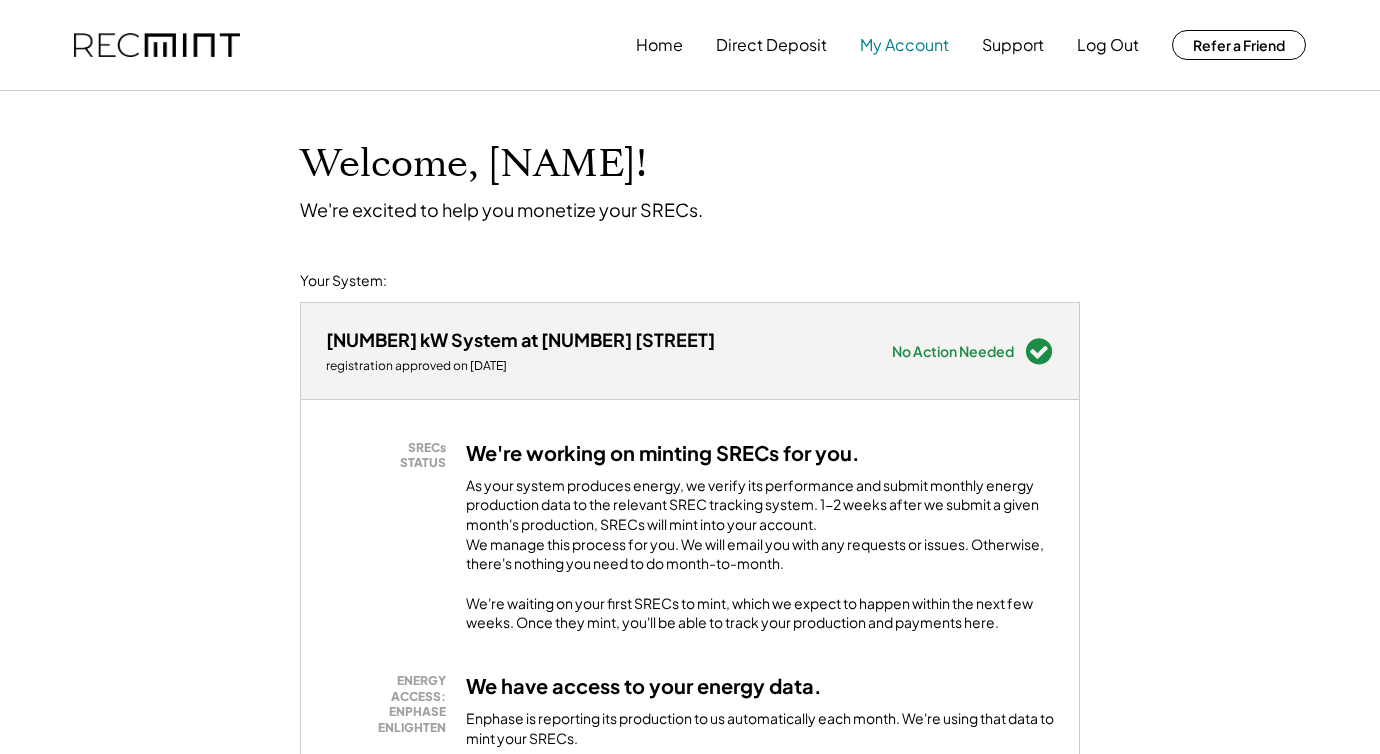 click on "My Account" at bounding box center [904, 45] 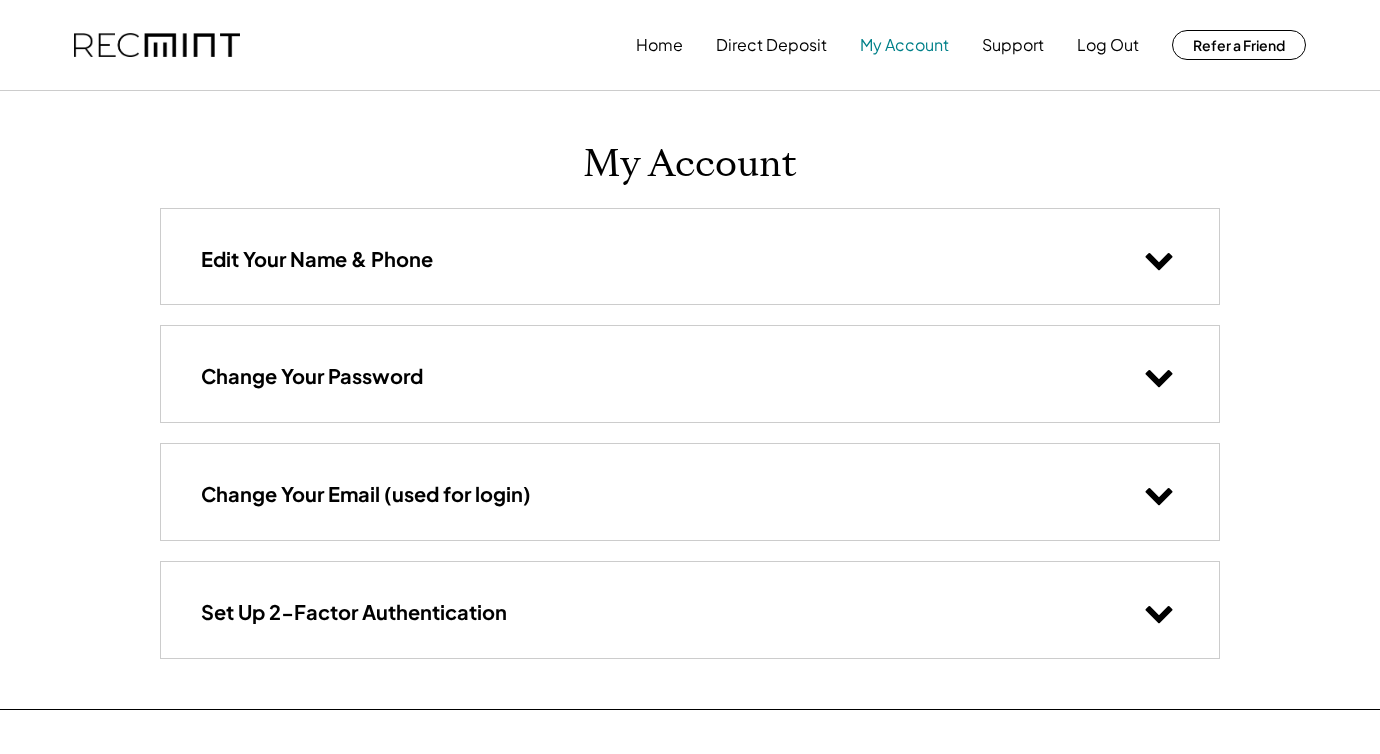 scroll, scrollTop: 0, scrollLeft: 0, axis: both 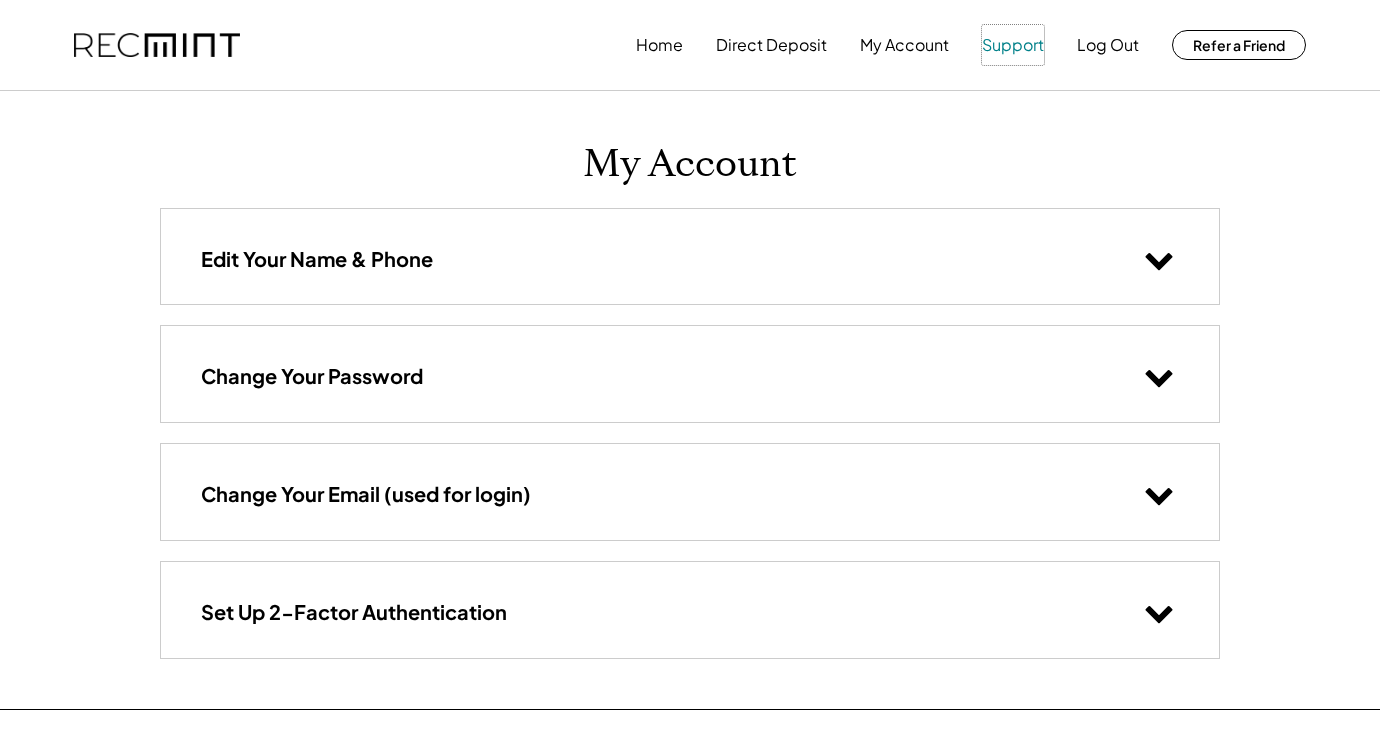 click on "Support" at bounding box center (1013, 45) 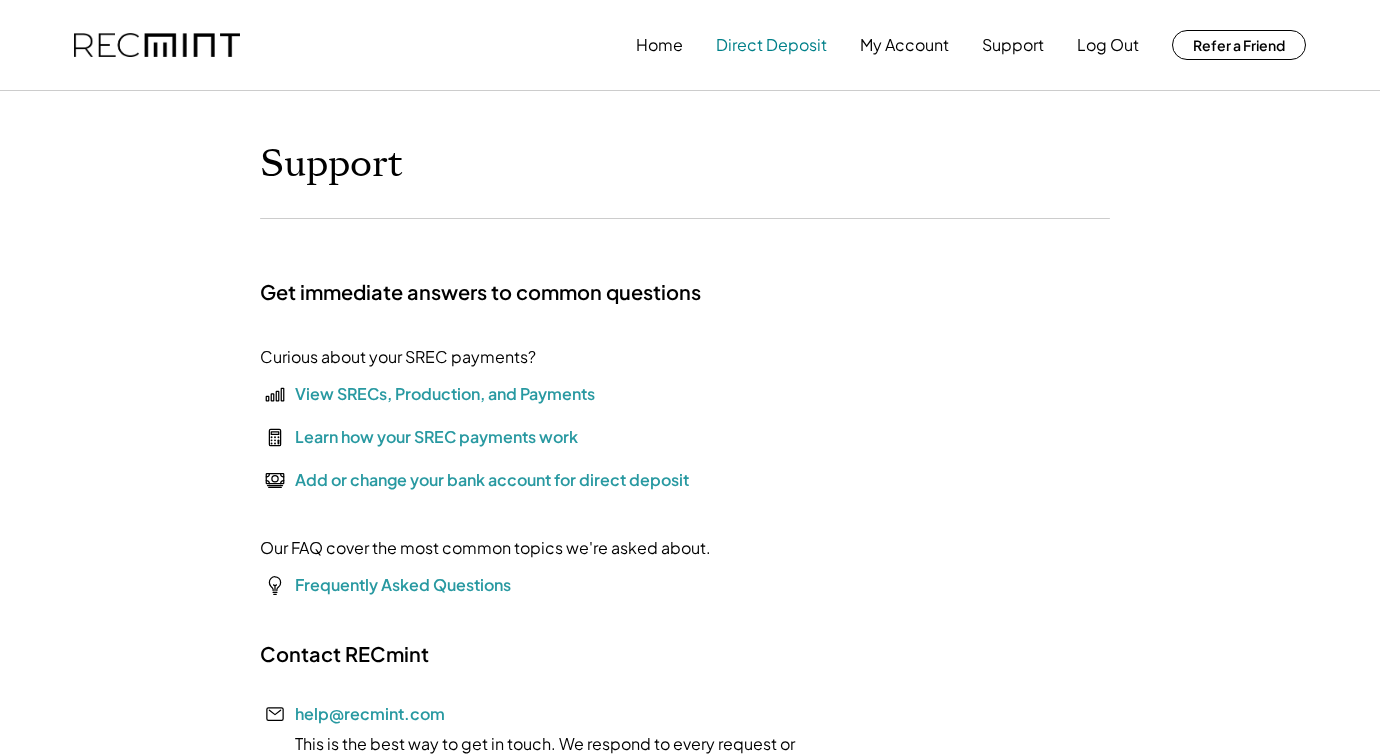 scroll, scrollTop: 0, scrollLeft: 0, axis: both 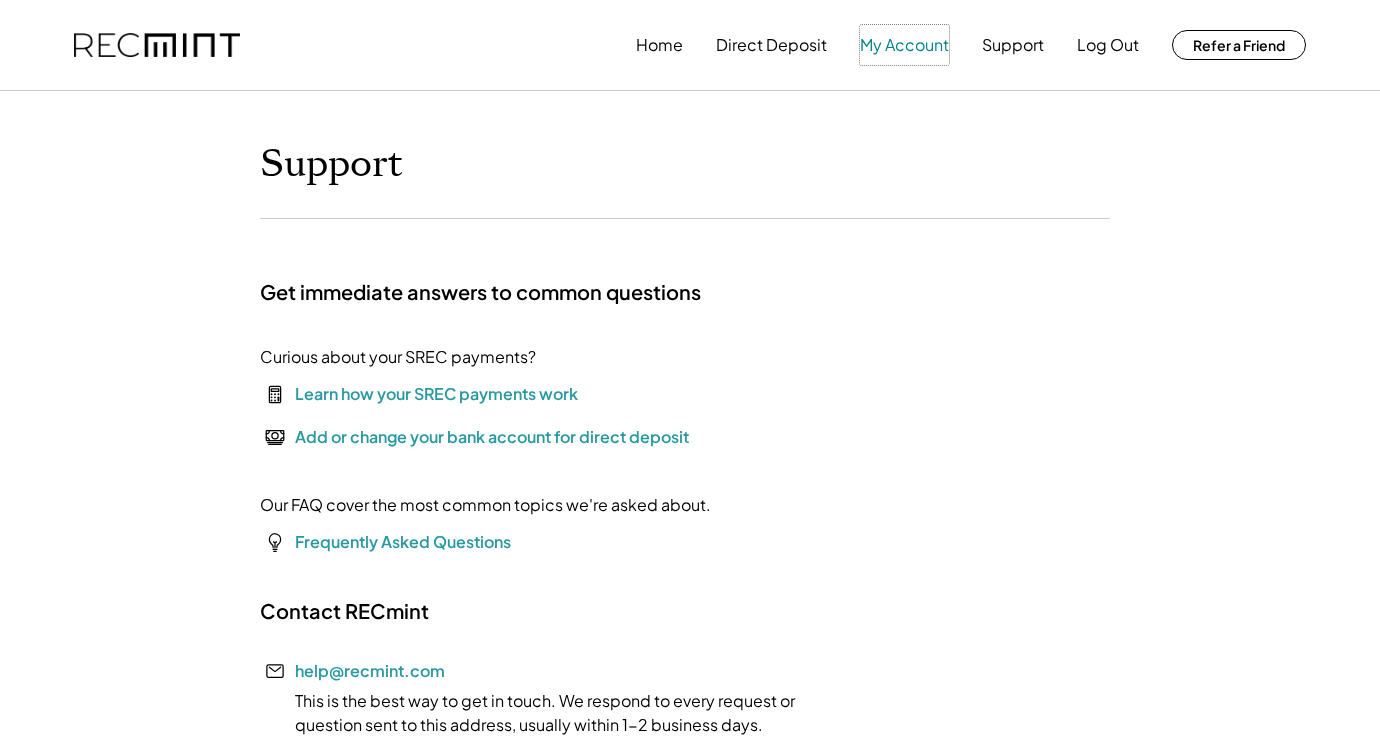 click on "My Account" at bounding box center [904, 45] 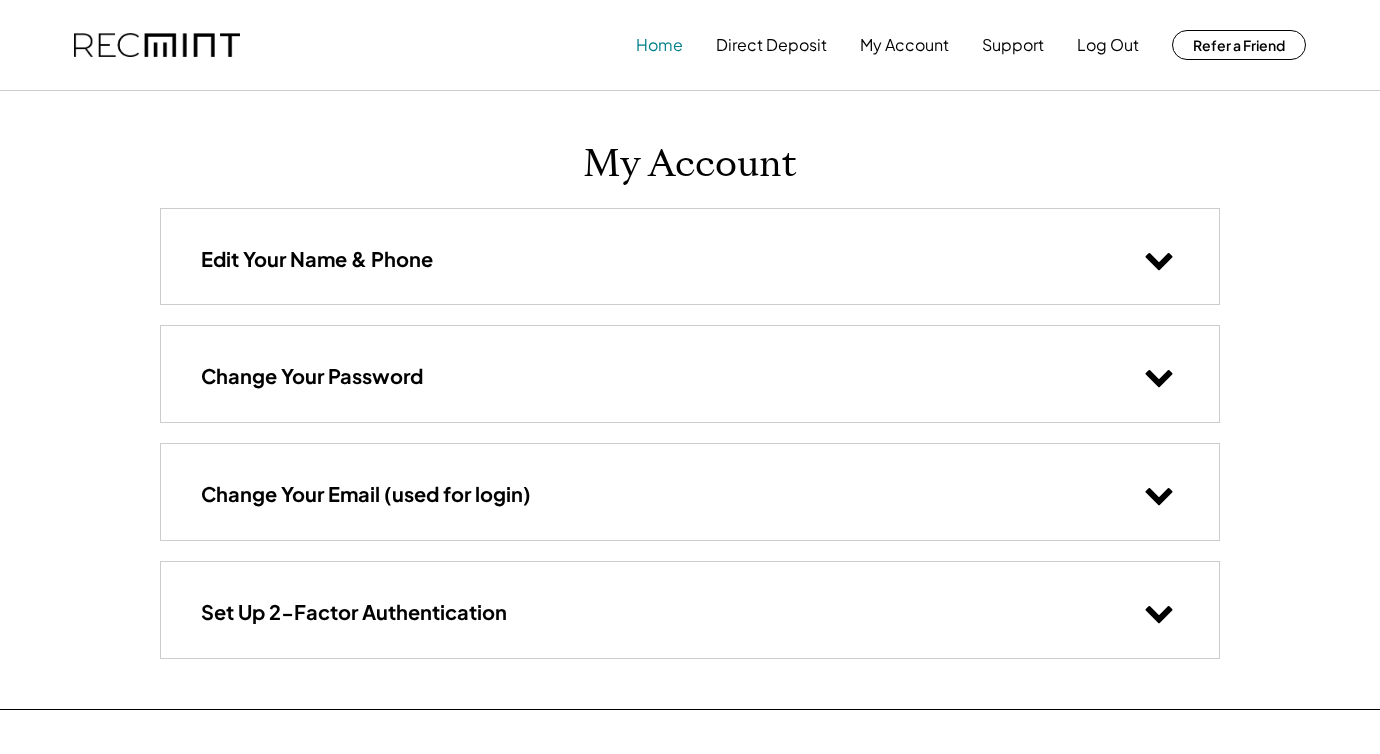 scroll, scrollTop: 0, scrollLeft: 0, axis: both 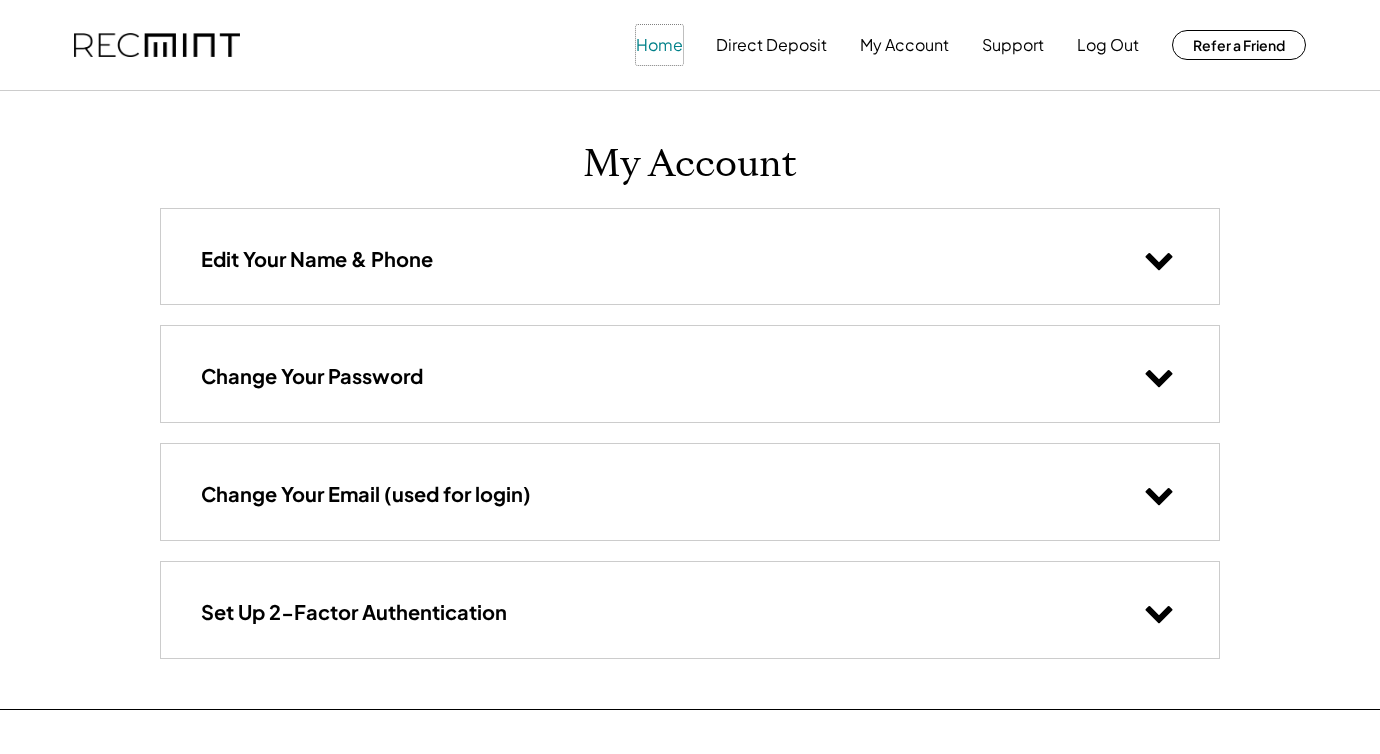 click on "Home" at bounding box center (659, 45) 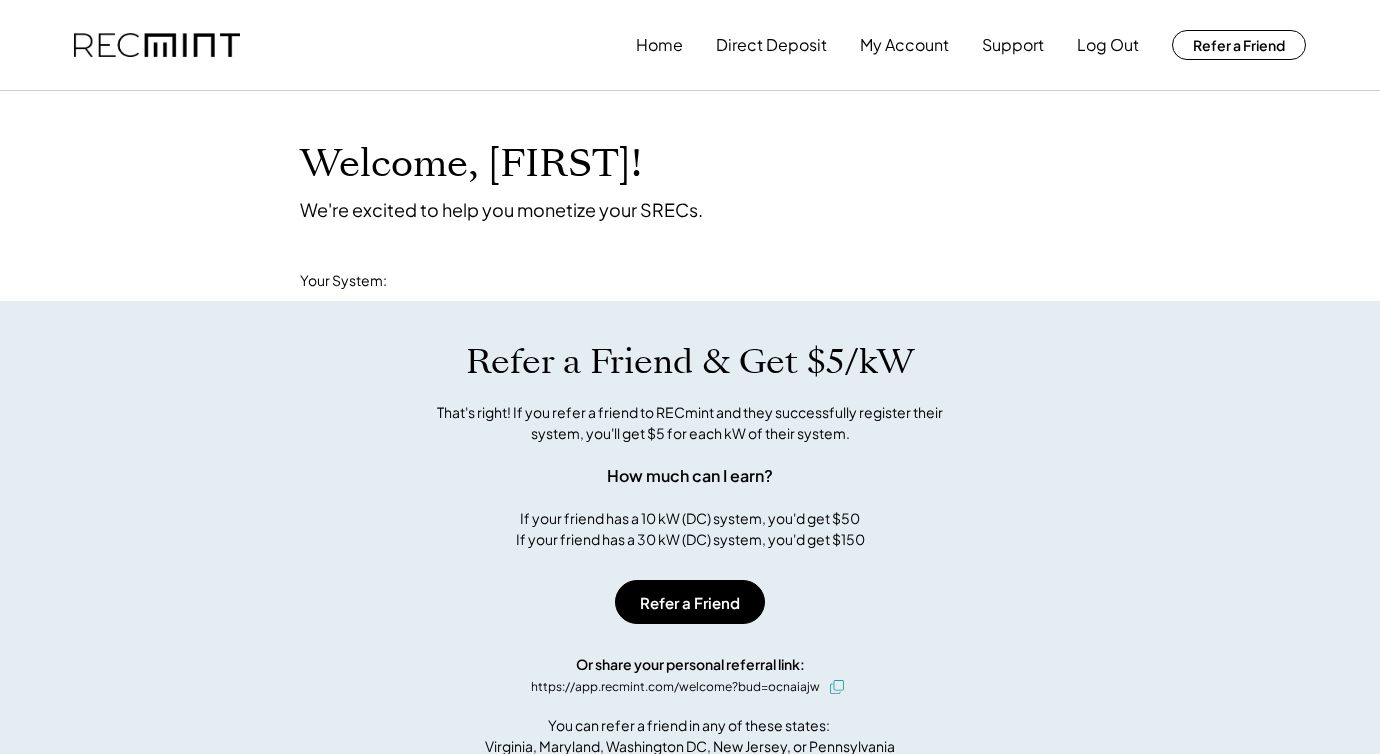 scroll, scrollTop: 0, scrollLeft: 0, axis: both 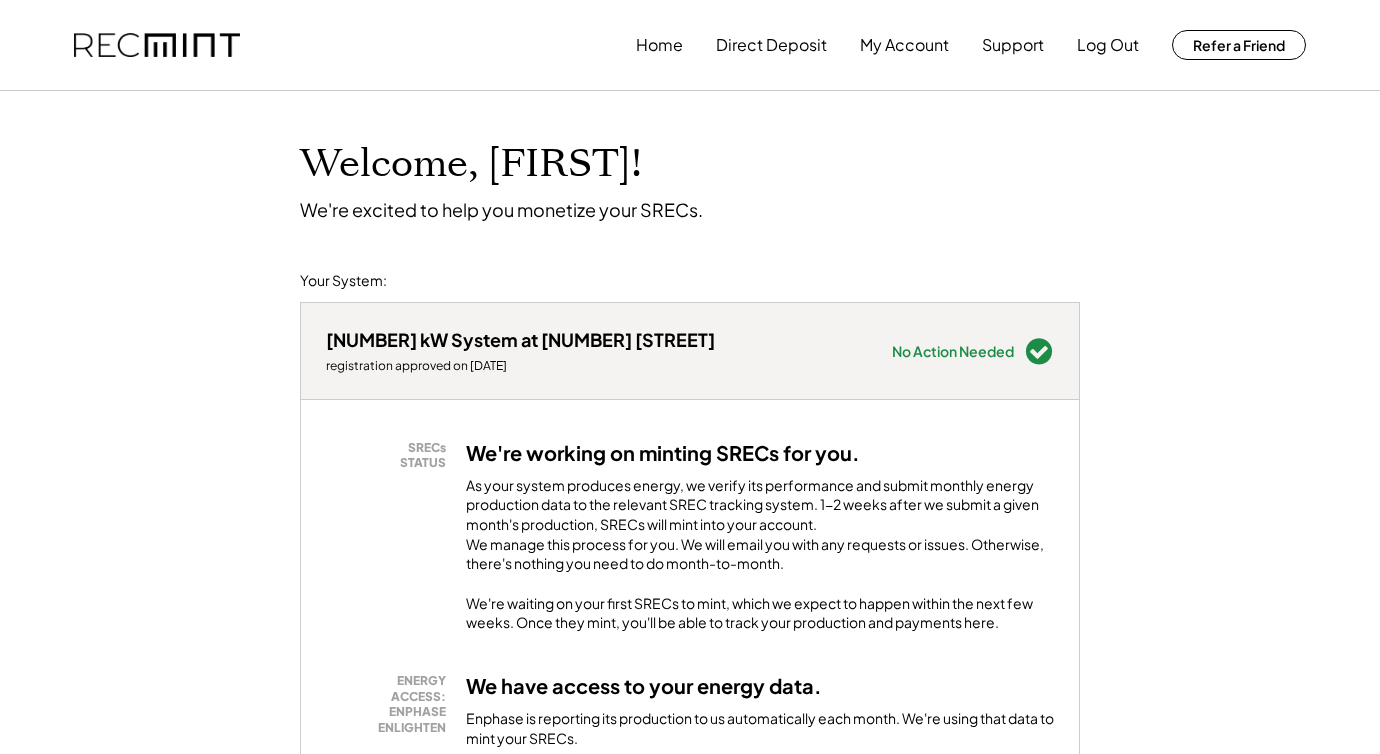 click at bounding box center [157, 45] 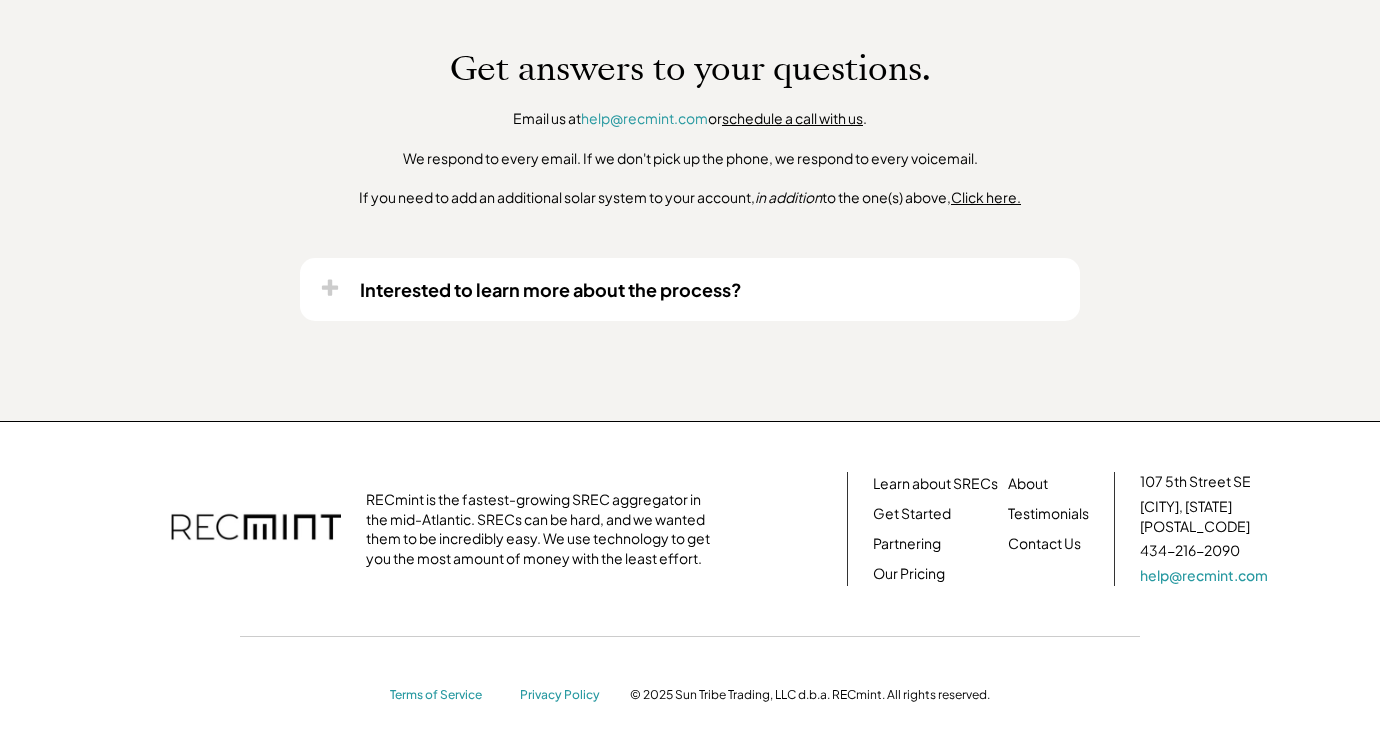 scroll, scrollTop: 1627, scrollLeft: 0, axis: vertical 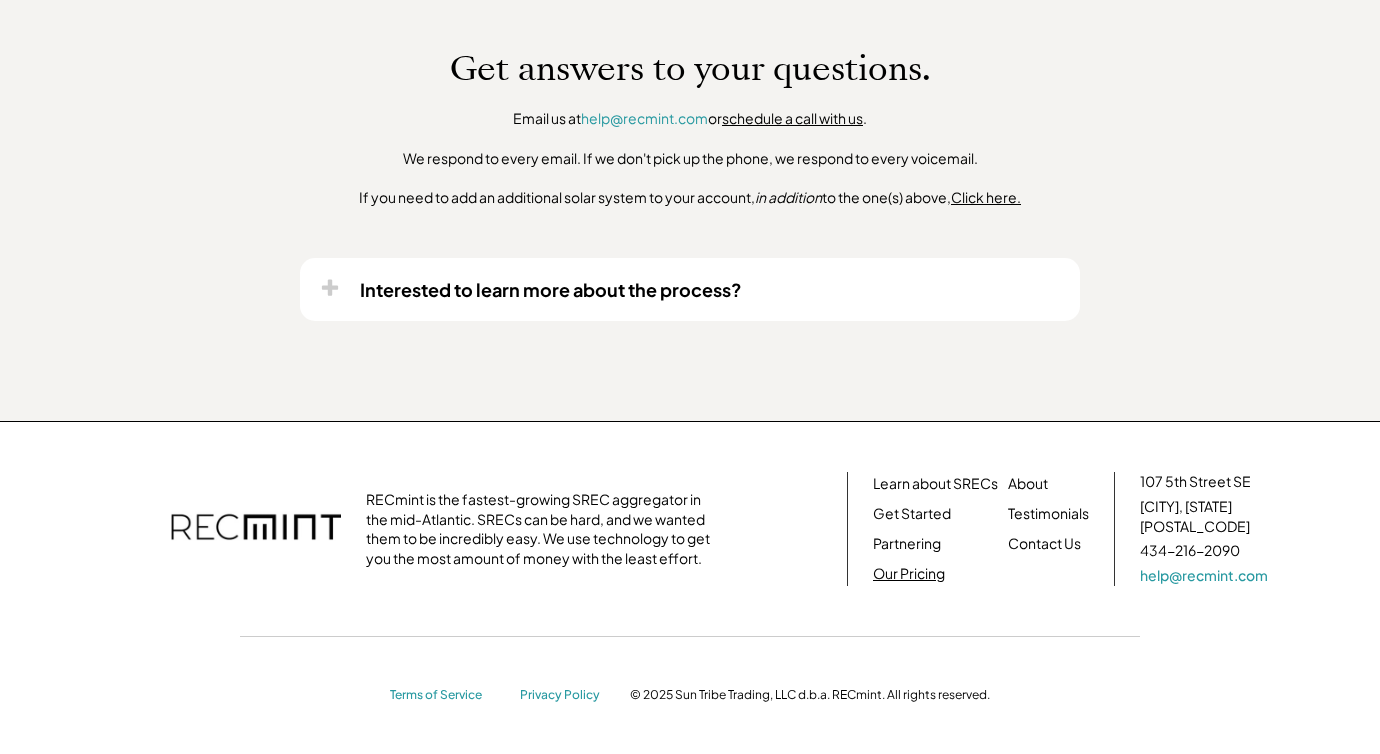 click on "Our Pricing" at bounding box center [909, 574] 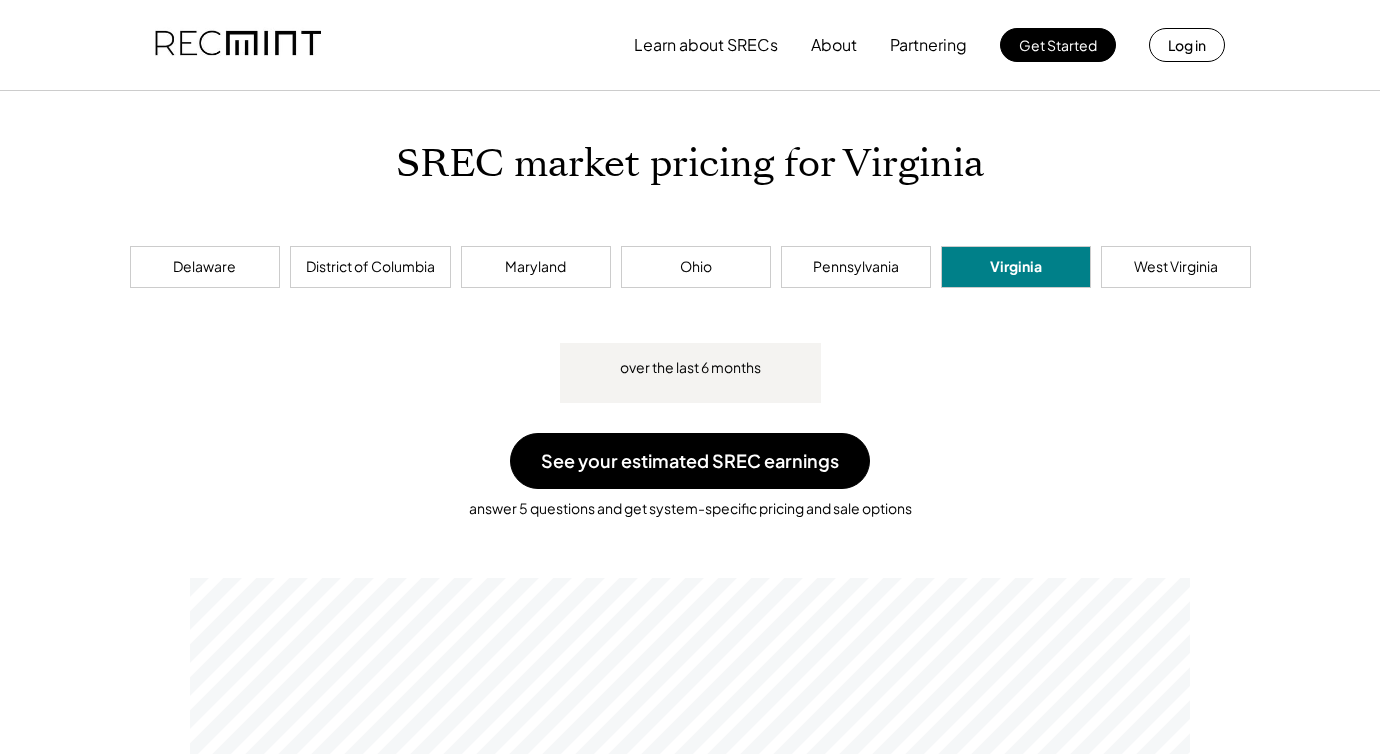 scroll, scrollTop: 0, scrollLeft: 0, axis: both 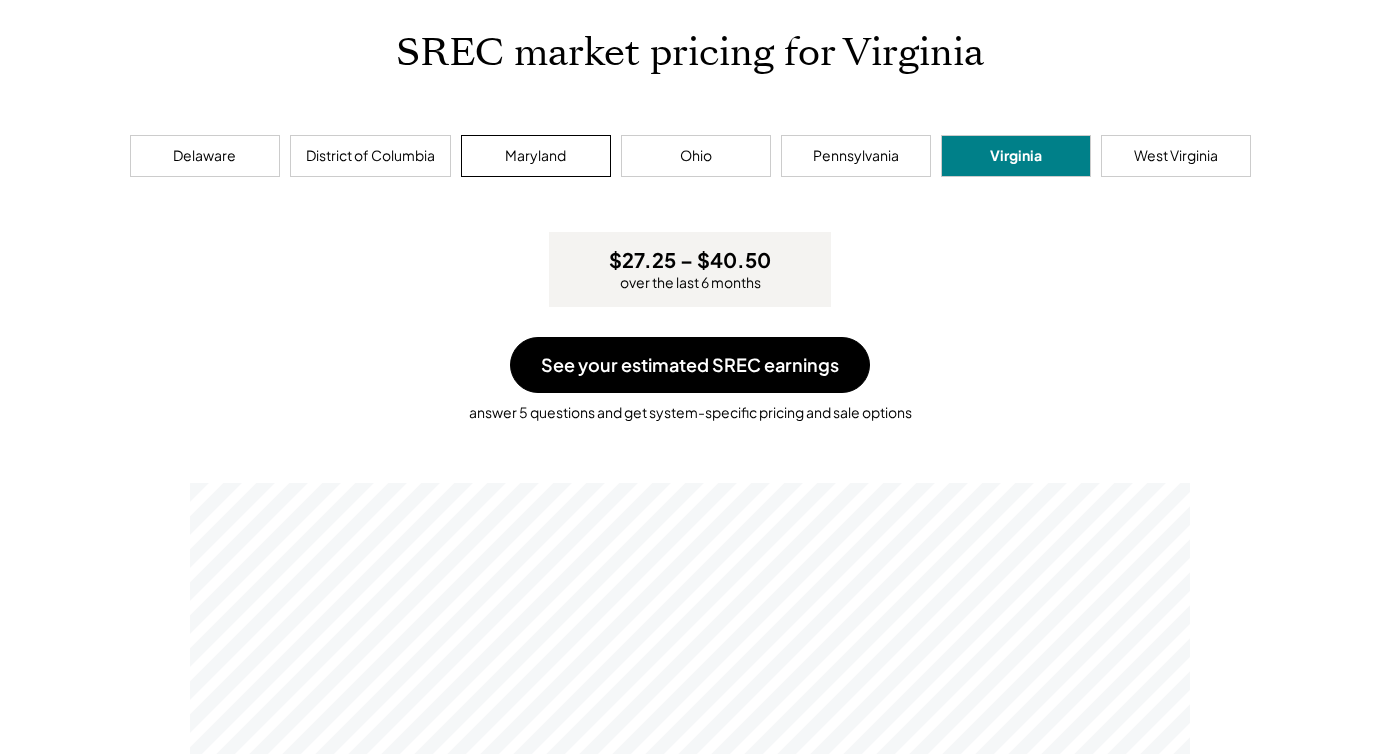 click on "Maryland" at bounding box center (535, 156) 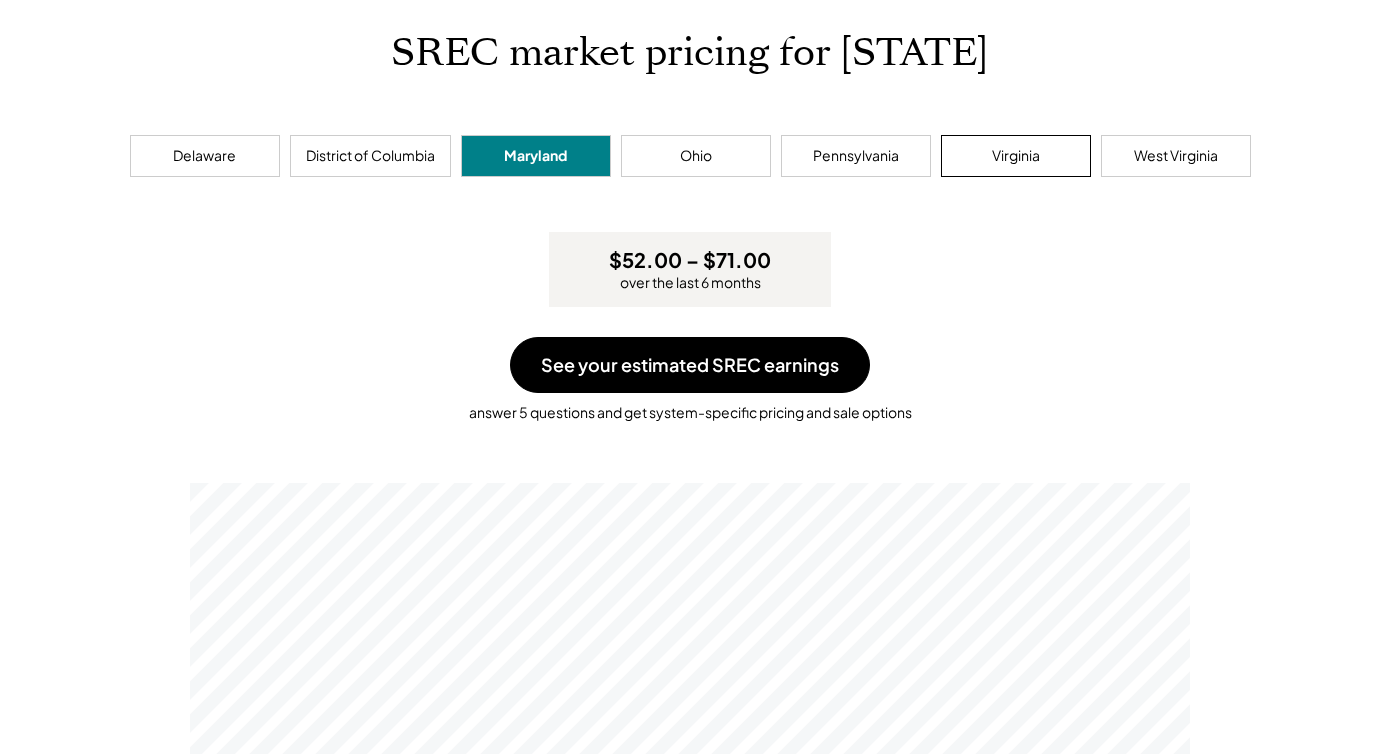 scroll, scrollTop: 999620, scrollLeft: 999000, axis: both 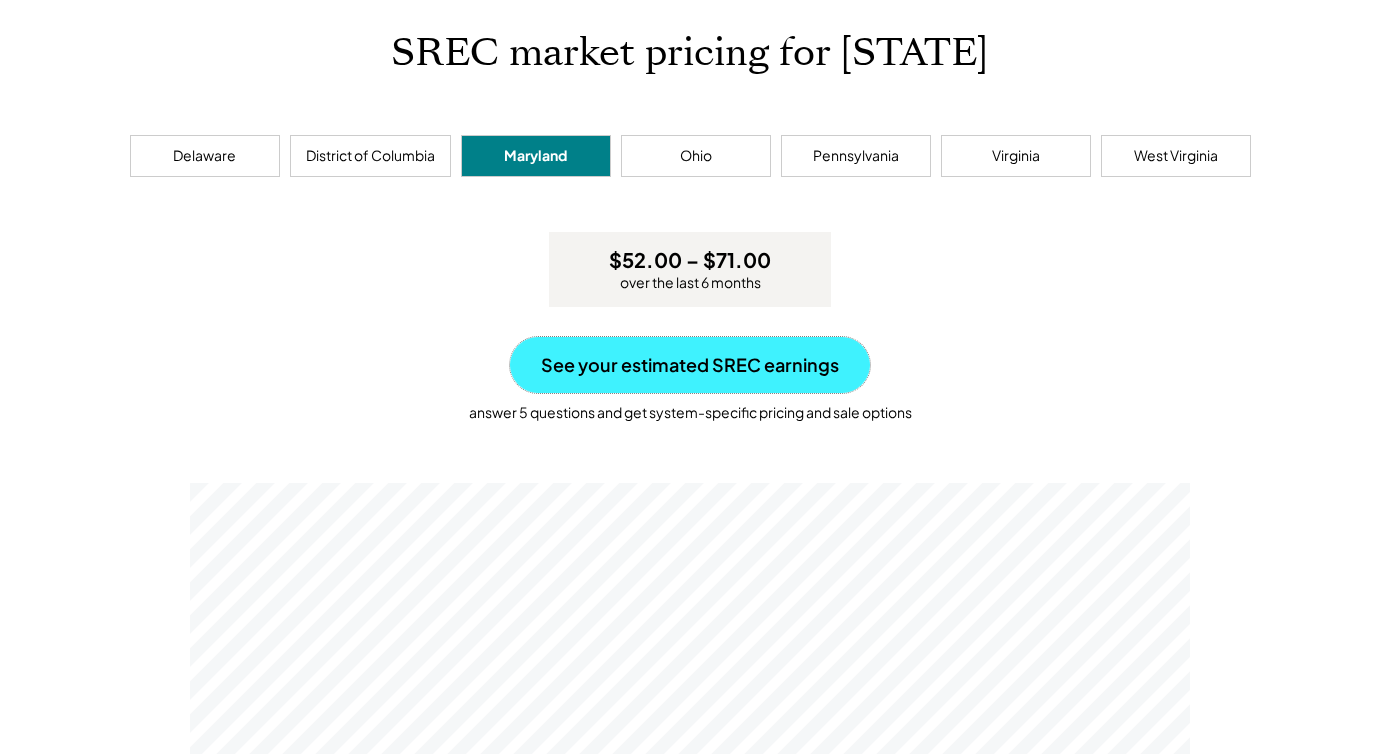click on "See your estimated SREC earnings" at bounding box center (690, 365) 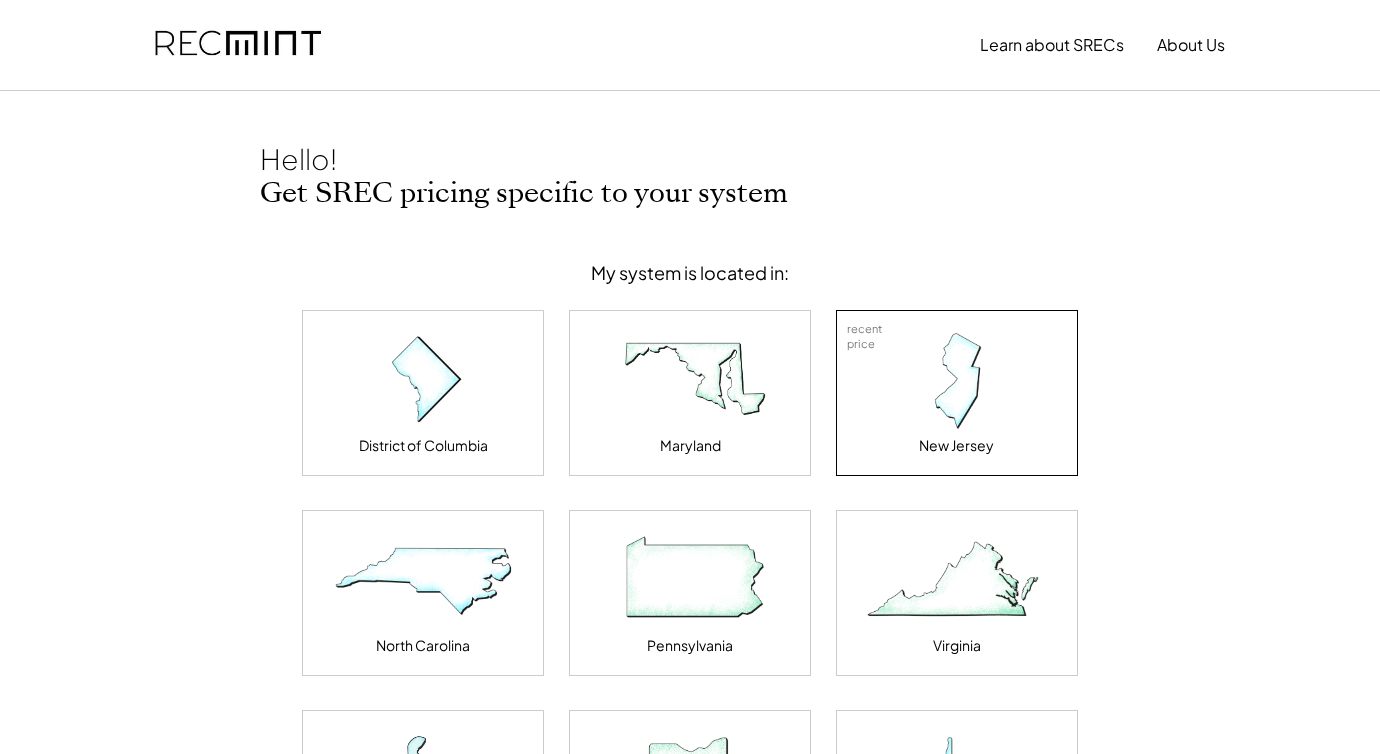 scroll, scrollTop: 0, scrollLeft: 0, axis: both 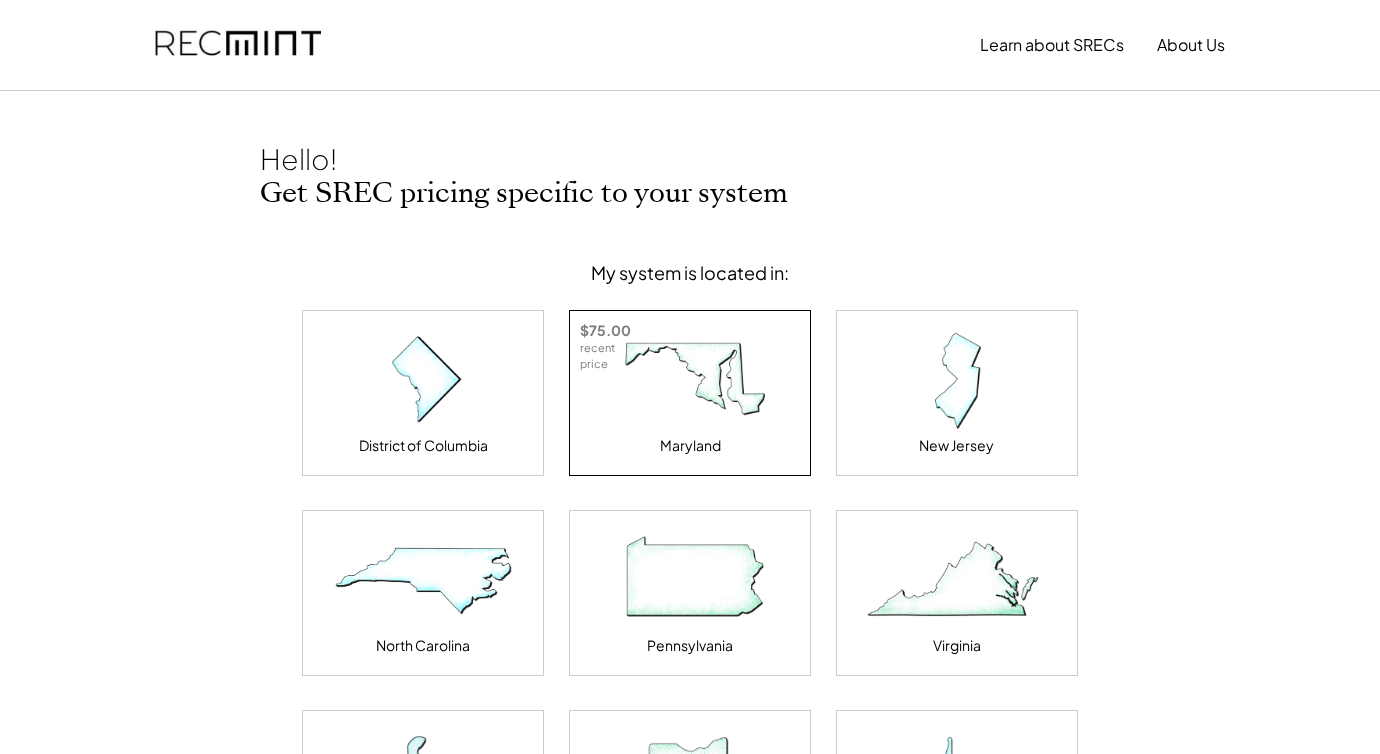 click at bounding box center [690, 381] 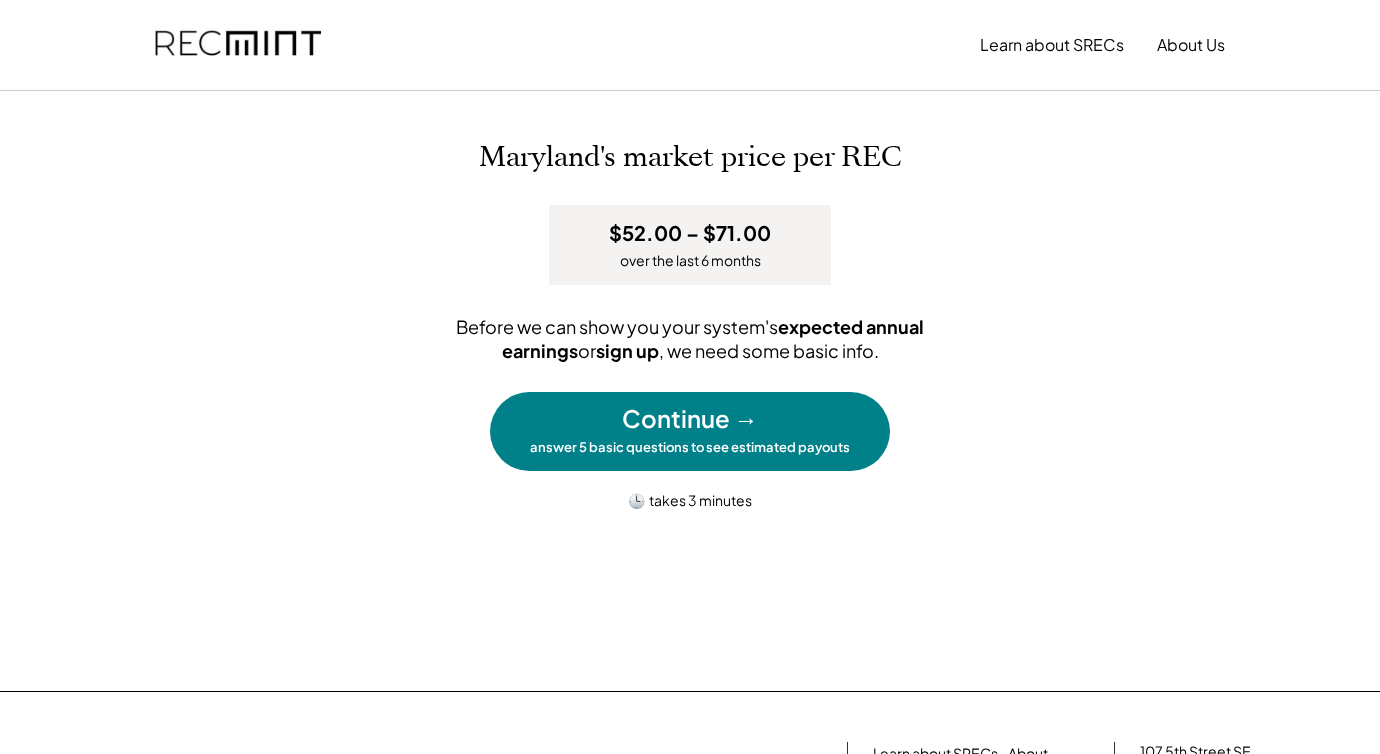 click on "Continue →" at bounding box center (690, 419) 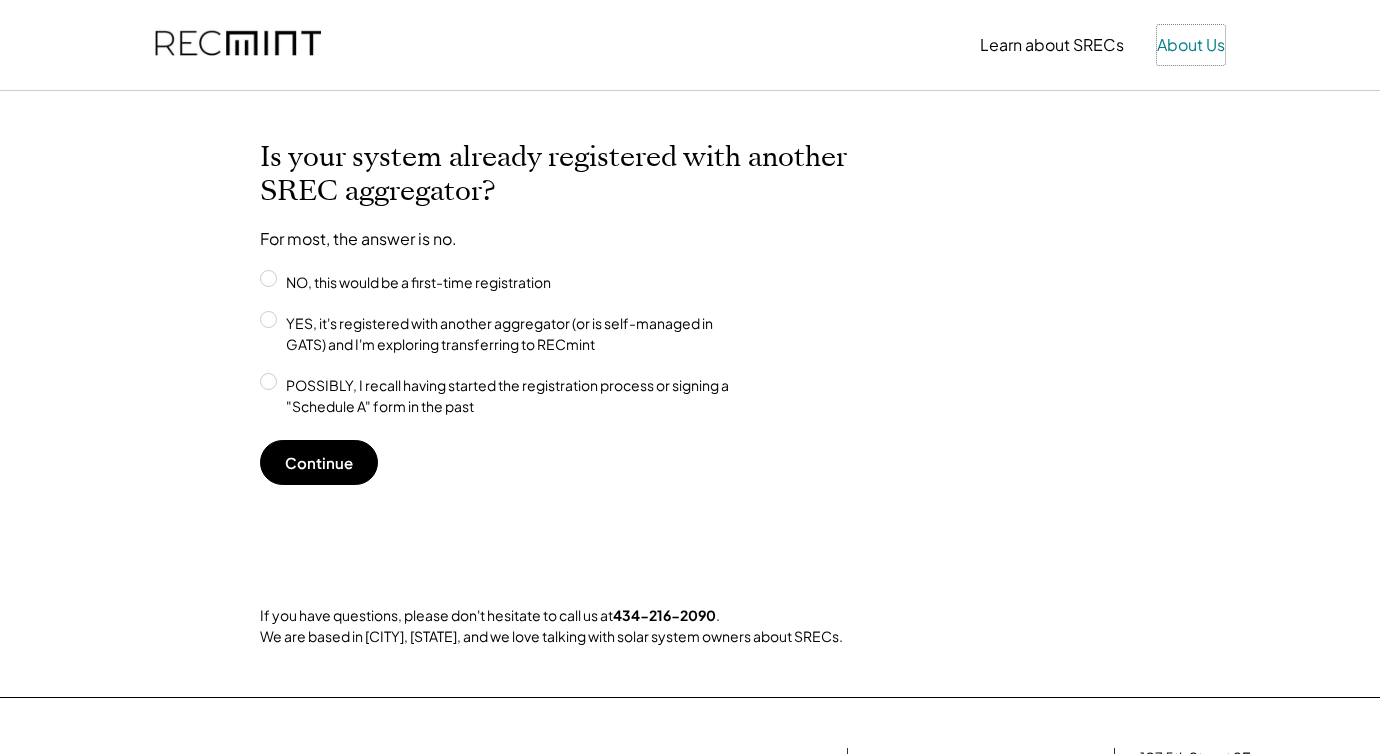 click on "About Us" at bounding box center (1191, 45) 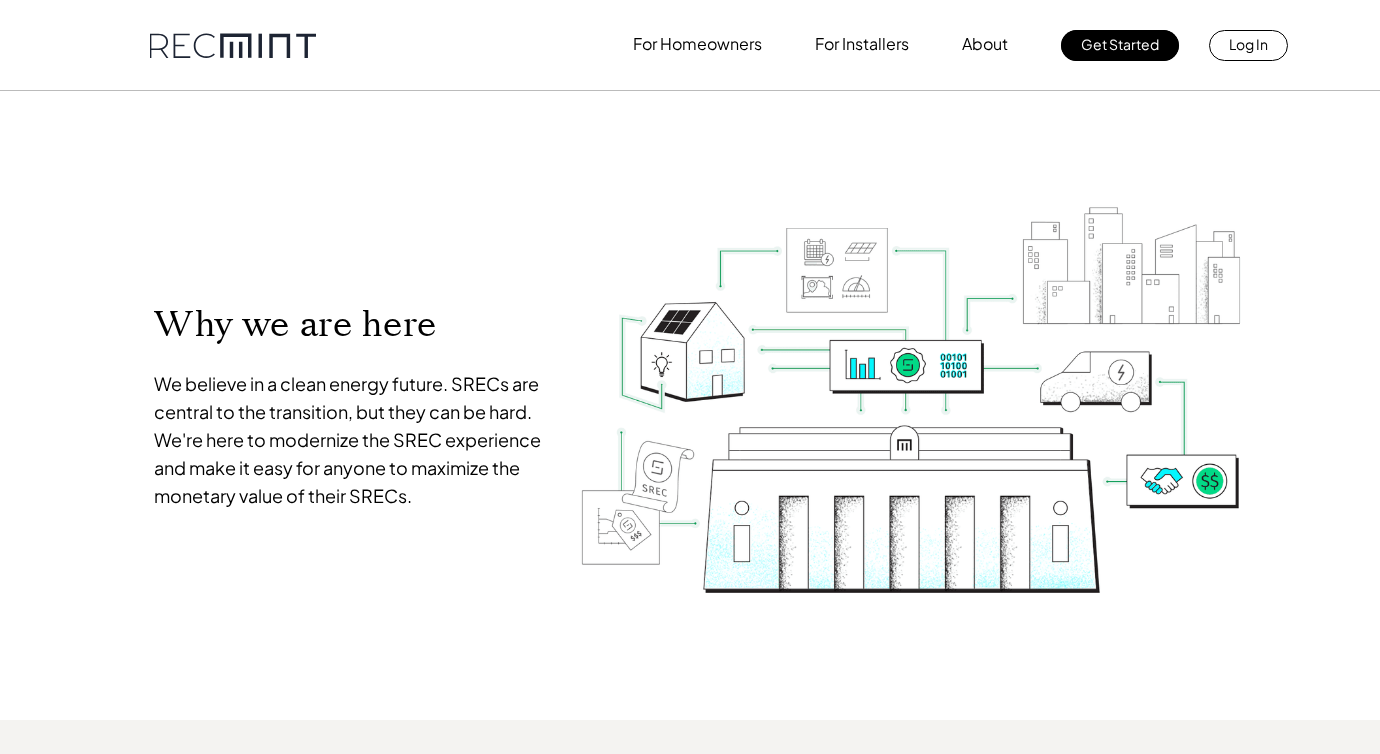scroll, scrollTop: 0, scrollLeft: 0, axis: both 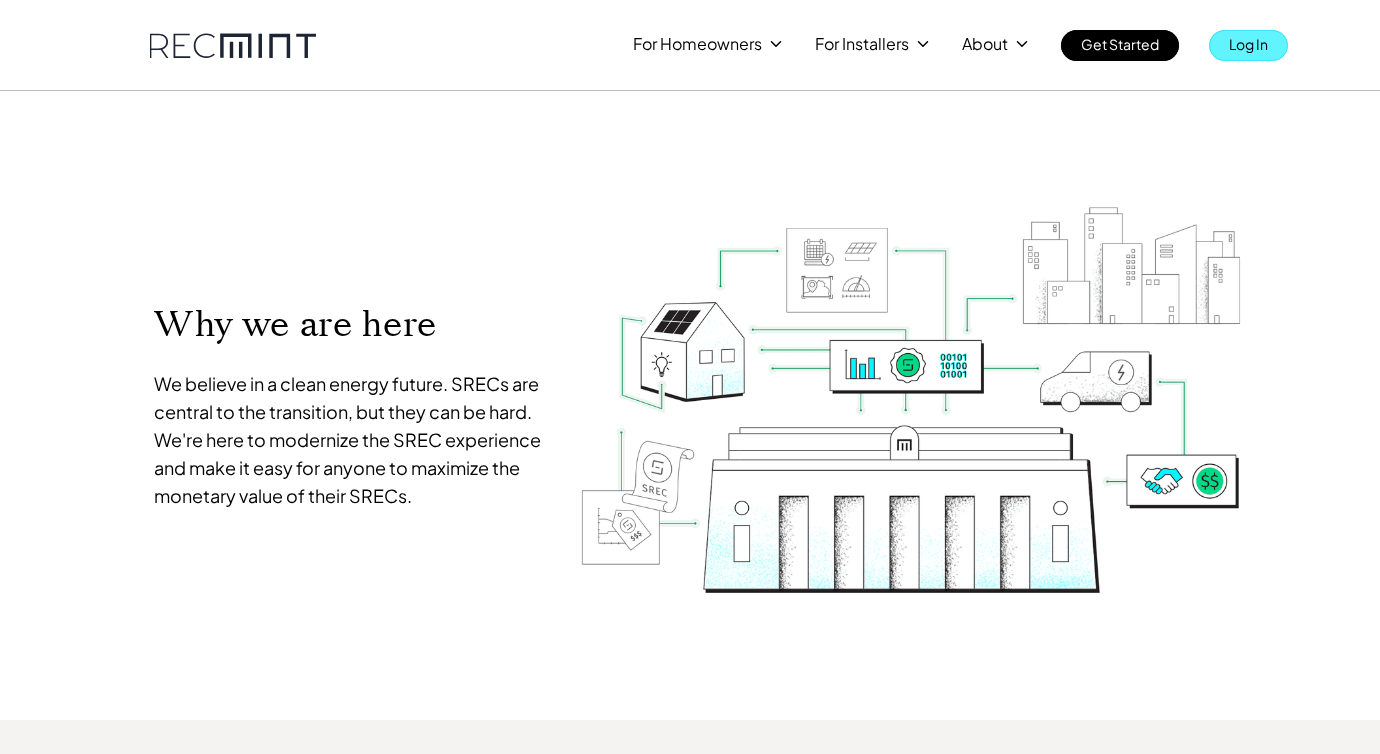 click on "Log In" at bounding box center [1248, 45] 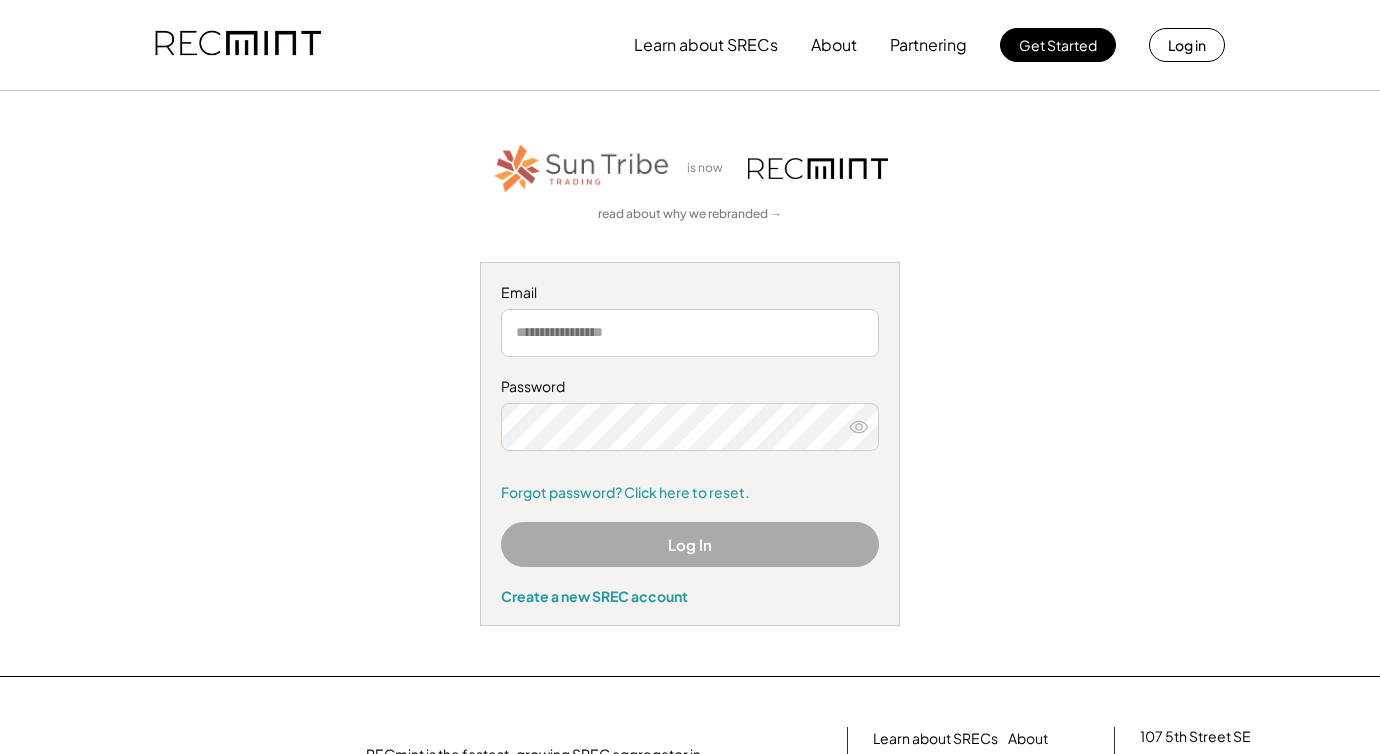 scroll, scrollTop: 0, scrollLeft: 0, axis: both 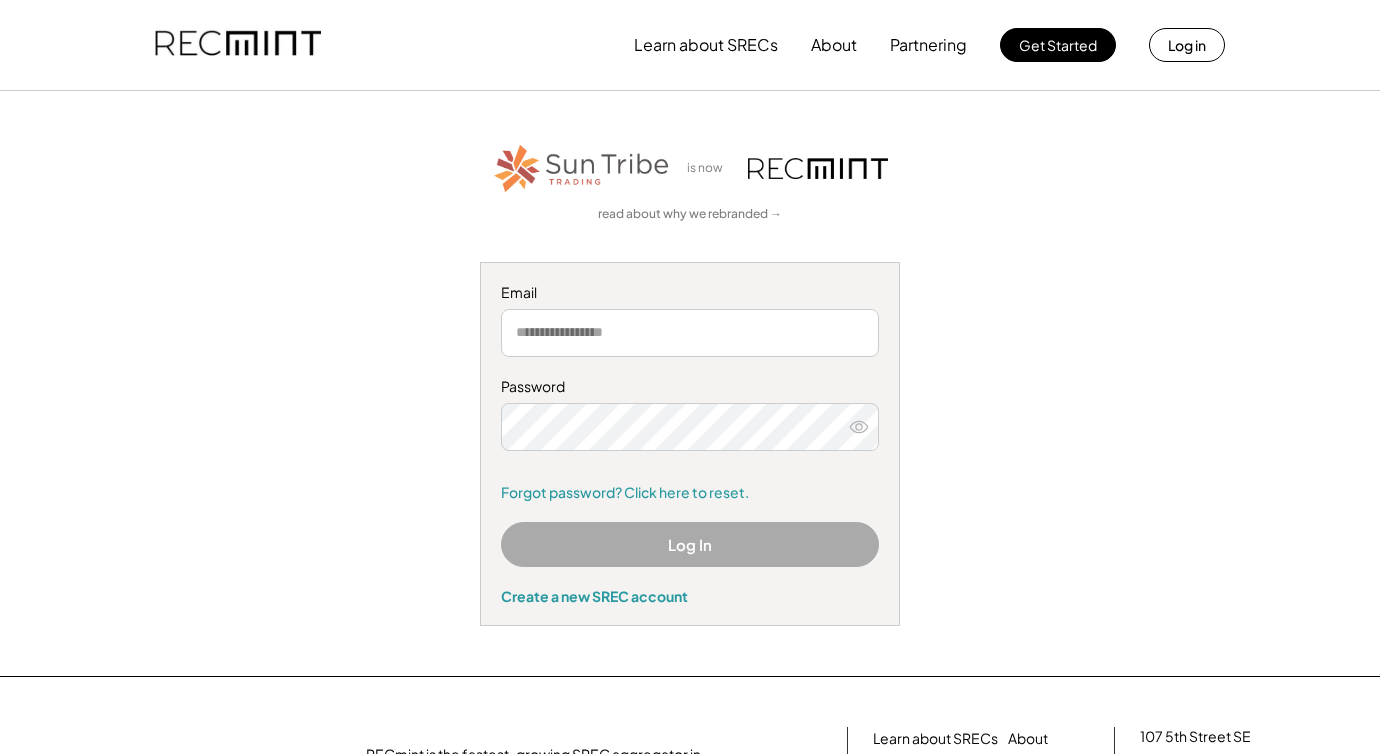 click at bounding box center (690, 333) 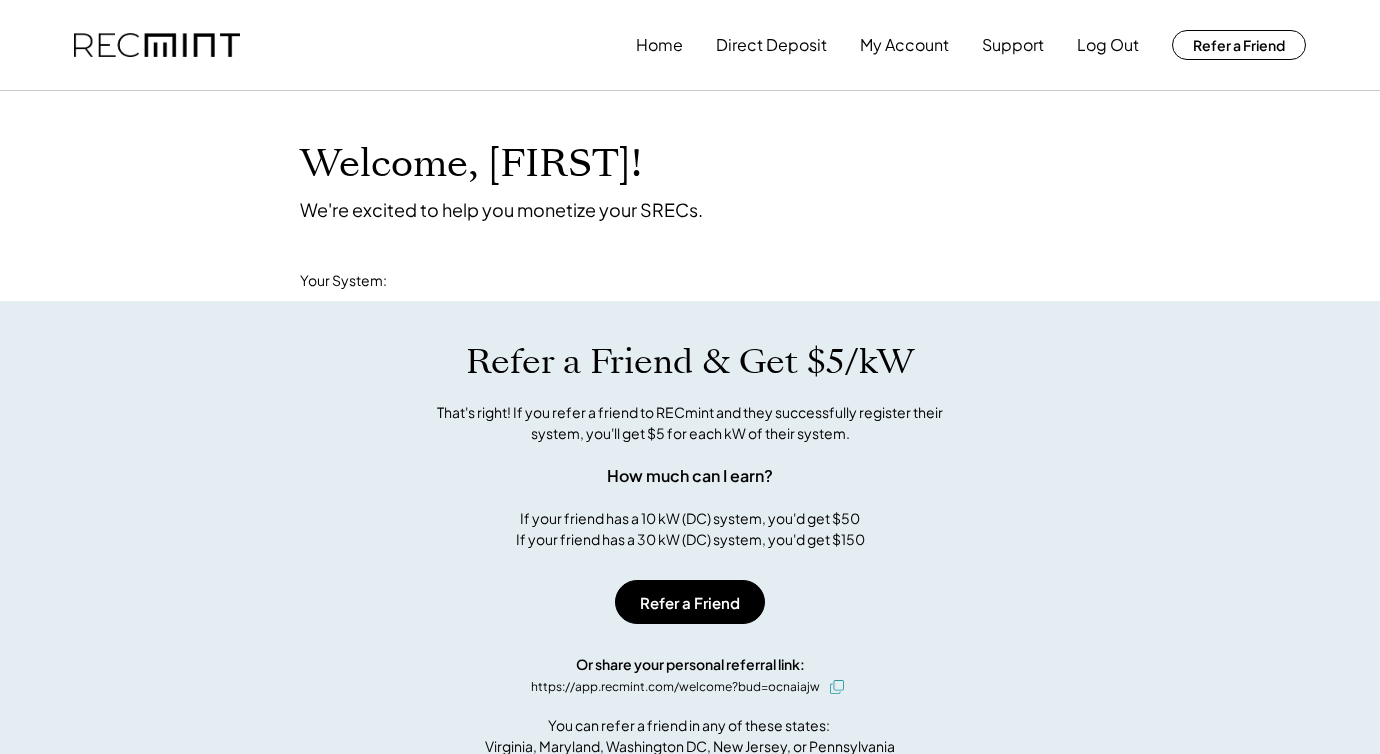 scroll, scrollTop: 0, scrollLeft: 0, axis: both 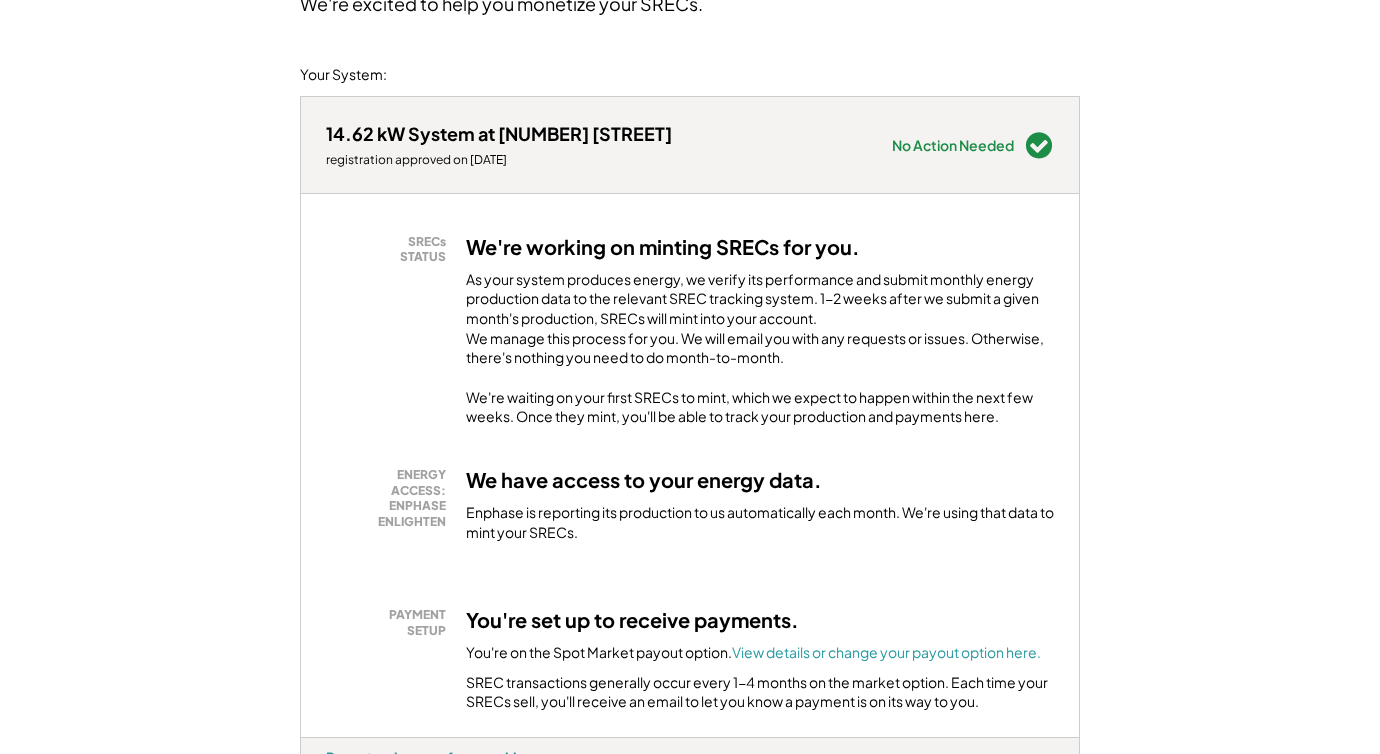 click on "ENERGY
ACCESS:  ENPHASE ENLIGHTEN" at bounding box center [391, 498] 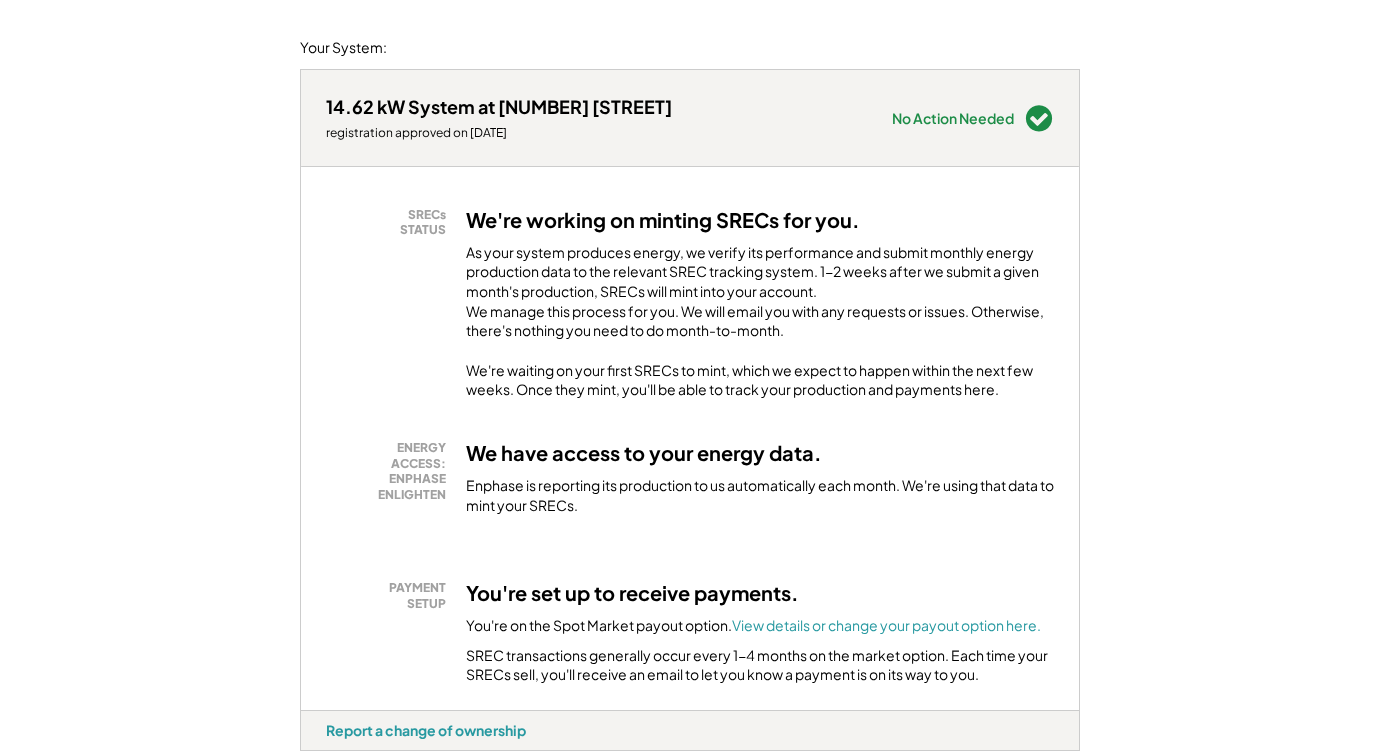 click on "PAYMENT
SETUP" at bounding box center (391, 595) 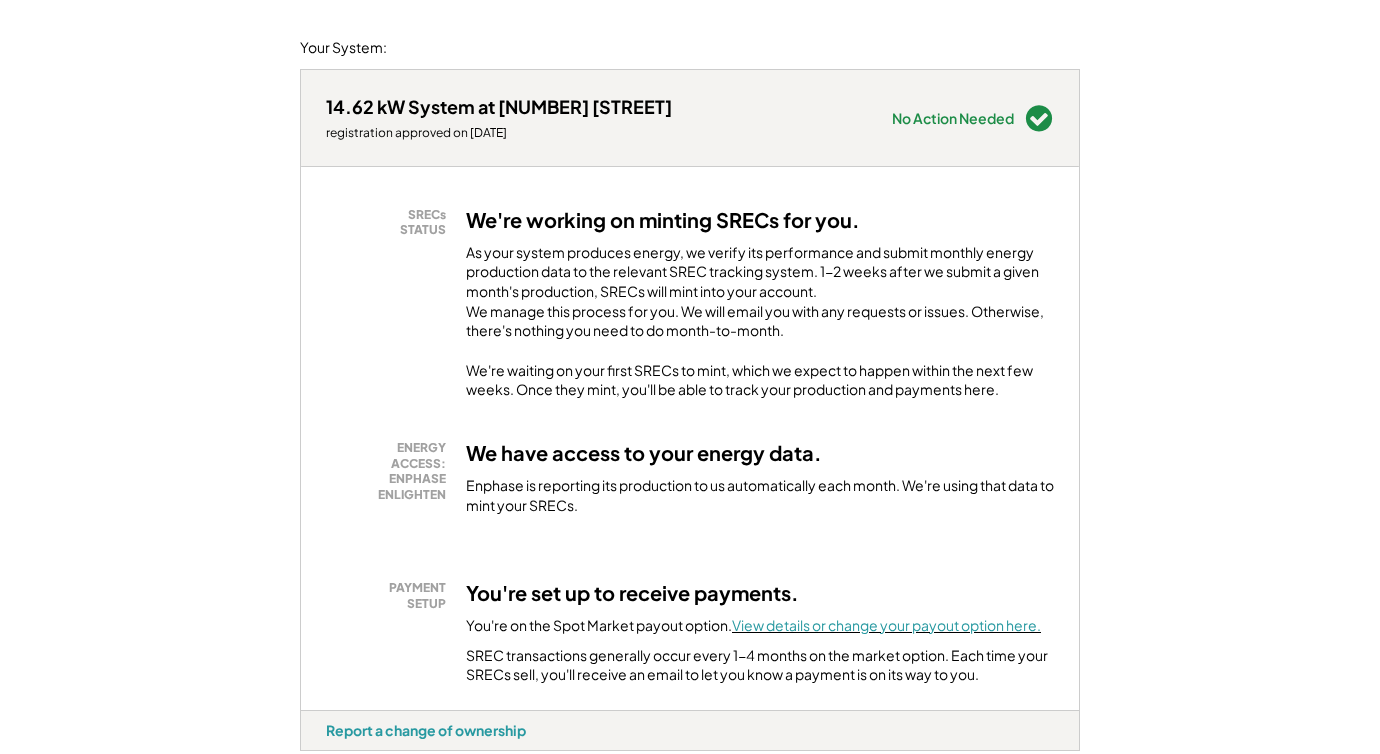click on "View details or change your payout option here." at bounding box center (886, 625) 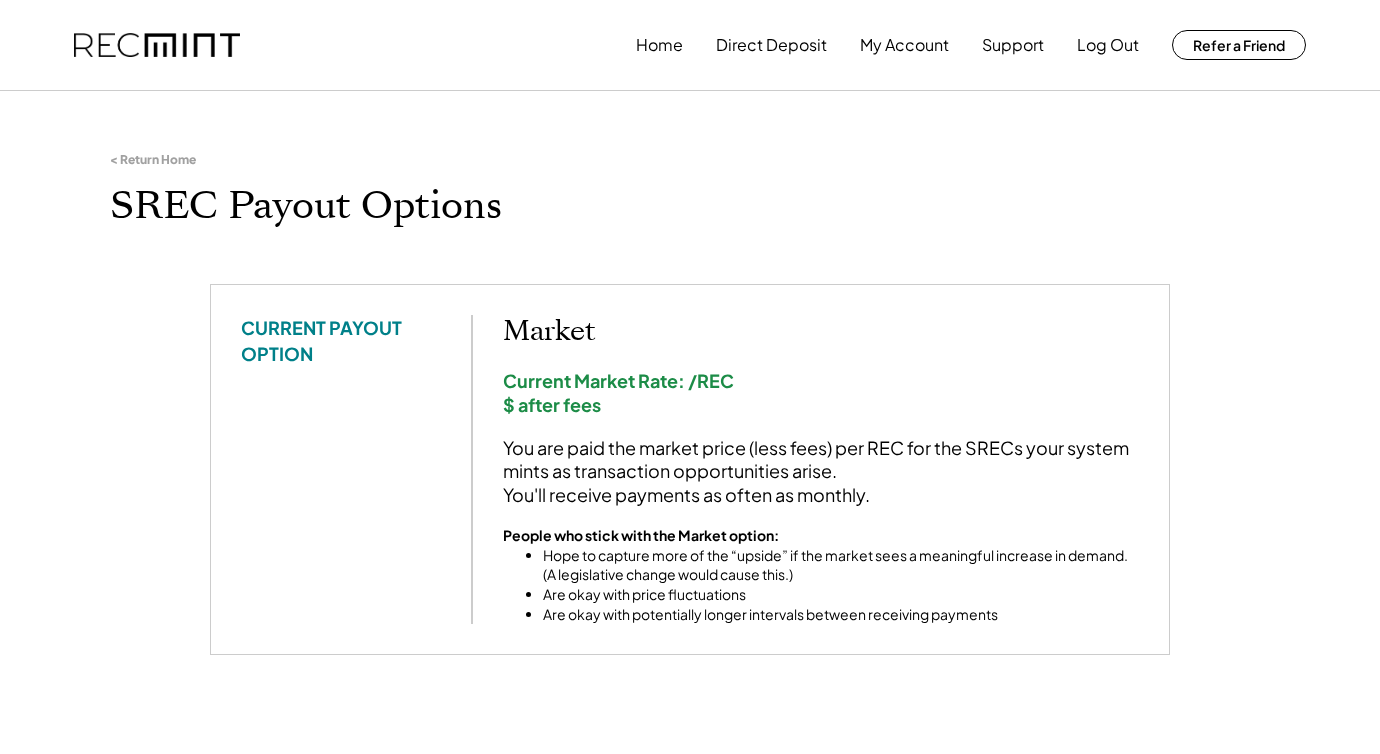 scroll, scrollTop: 0, scrollLeft: 0, axis: both 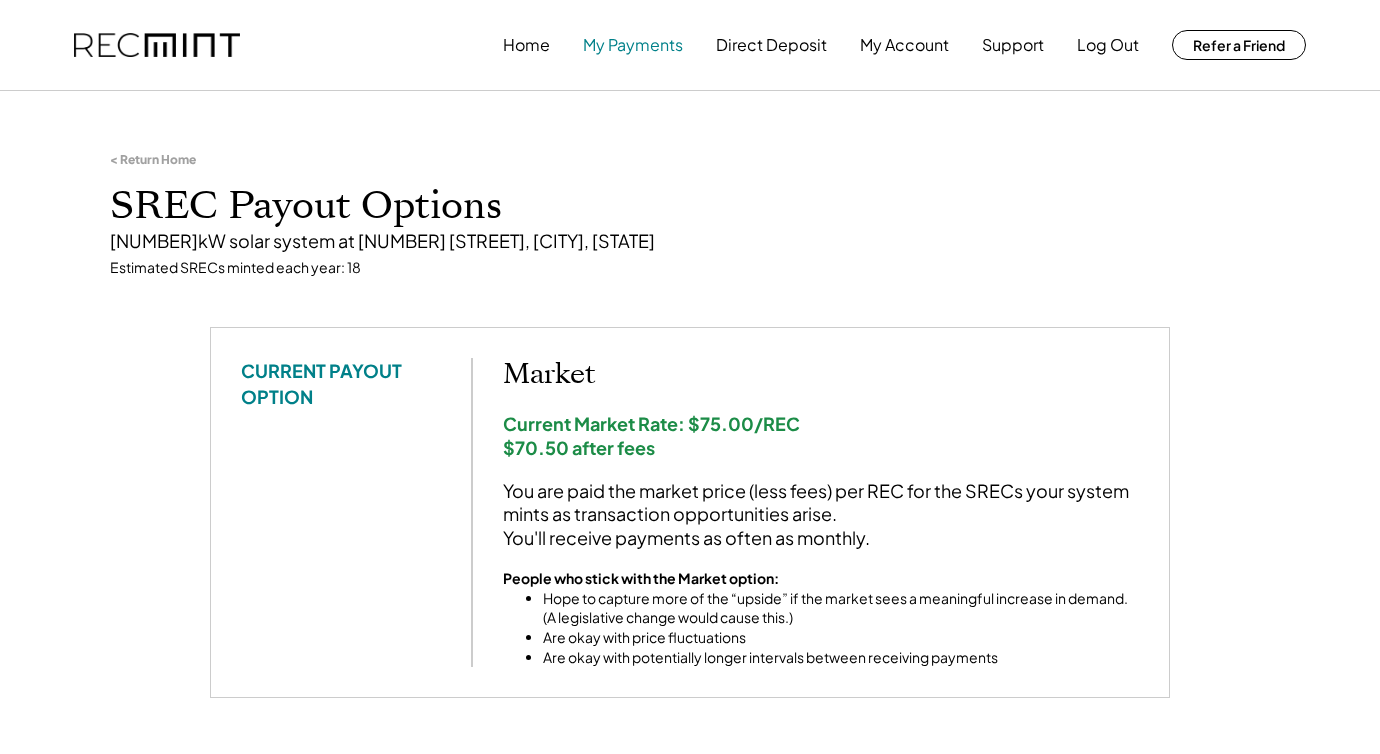 click on "My Payments" at bounding box center (633, 45) 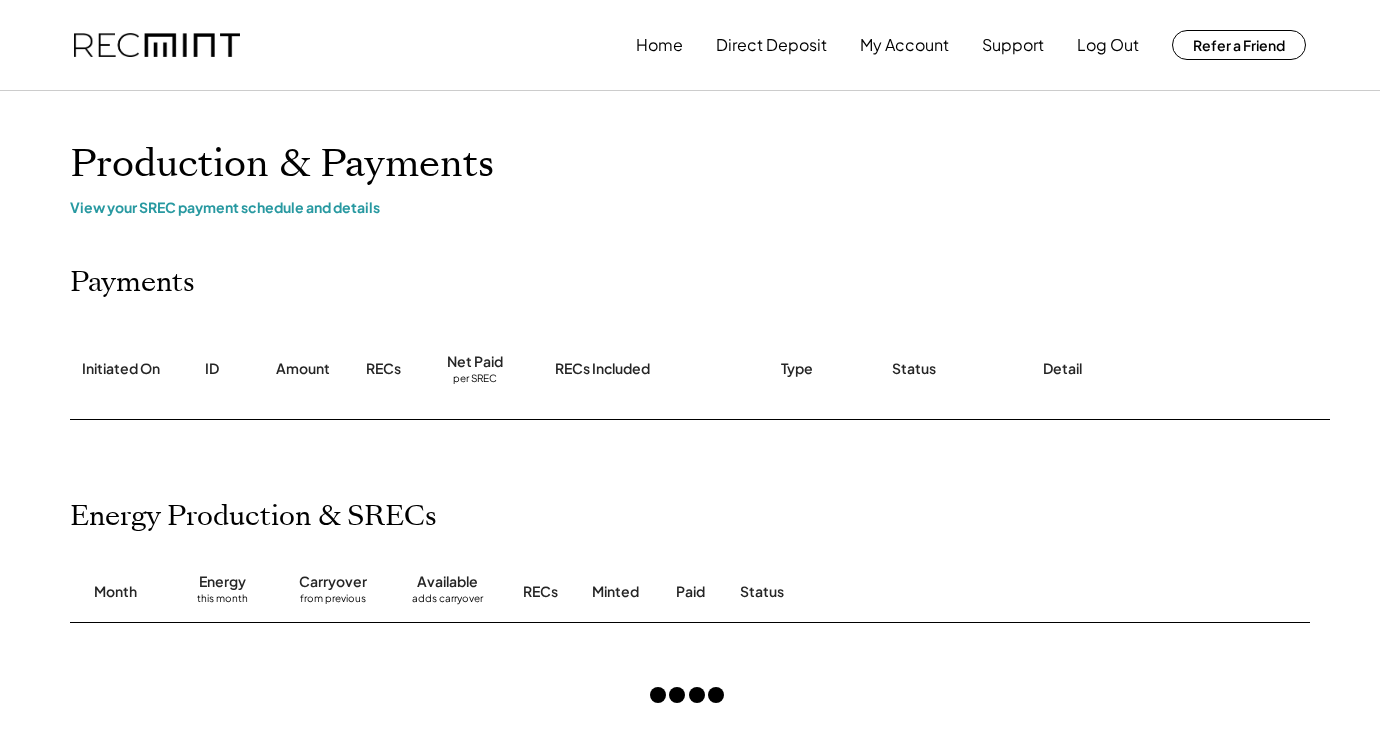 scroll, scrollTop: 0, scrollLeft: 0, axis: both 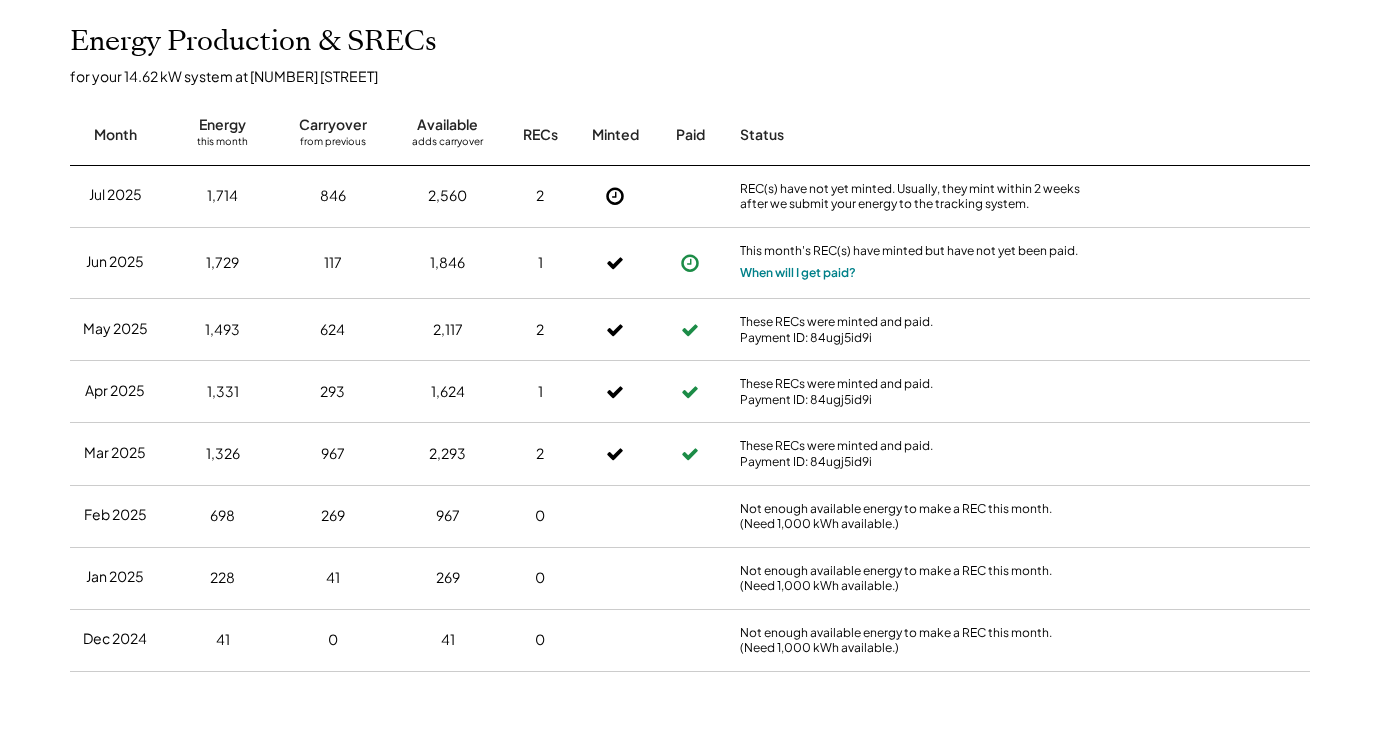 click on "When will I get paid?" at bounding box center (798, 273) 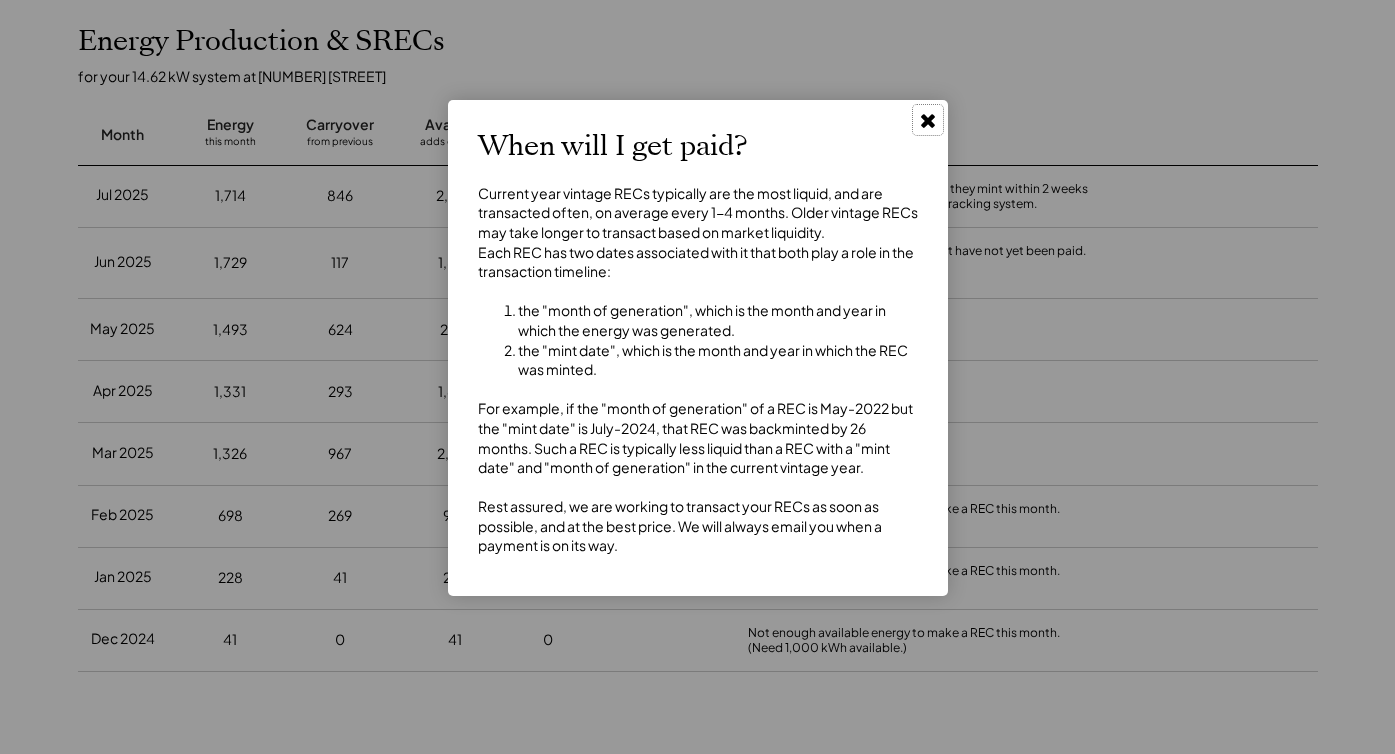click 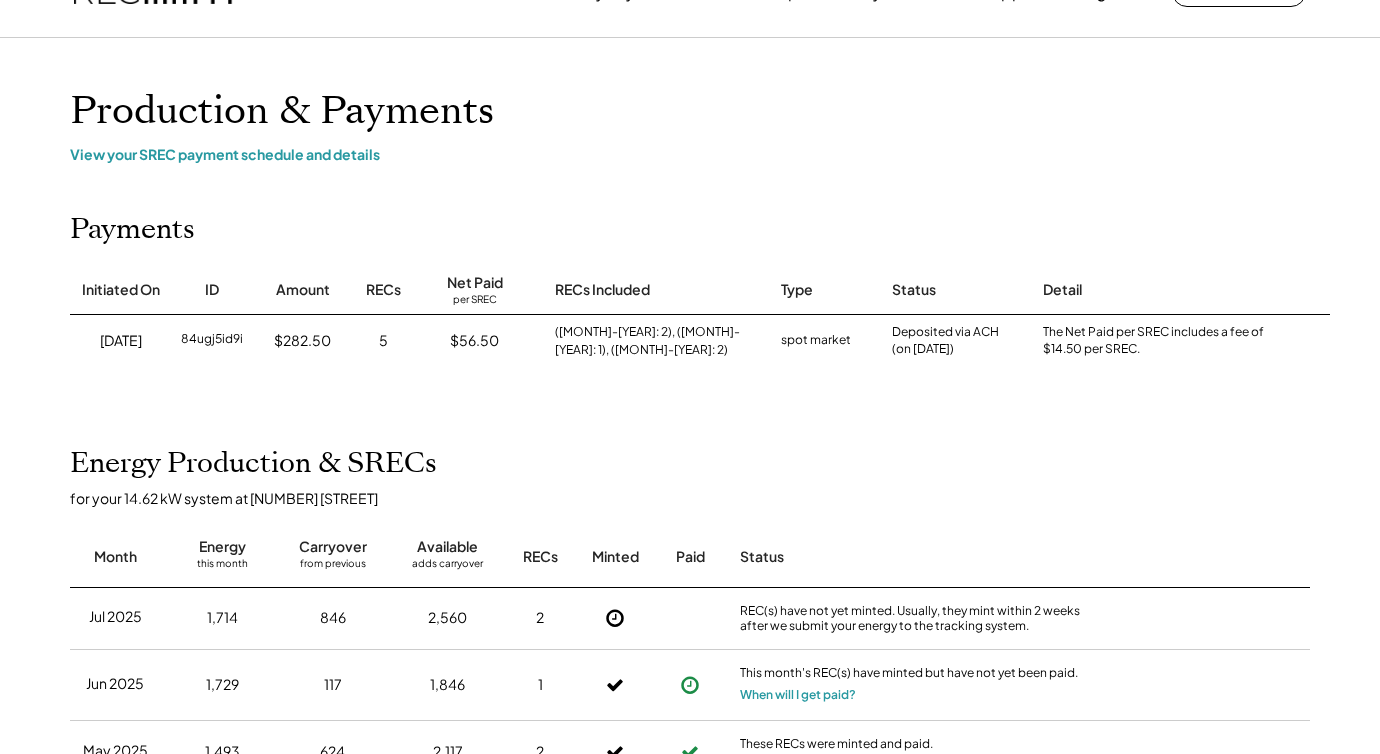 scroll, scrollTop: 0, scrollLeft: 0, axis: both 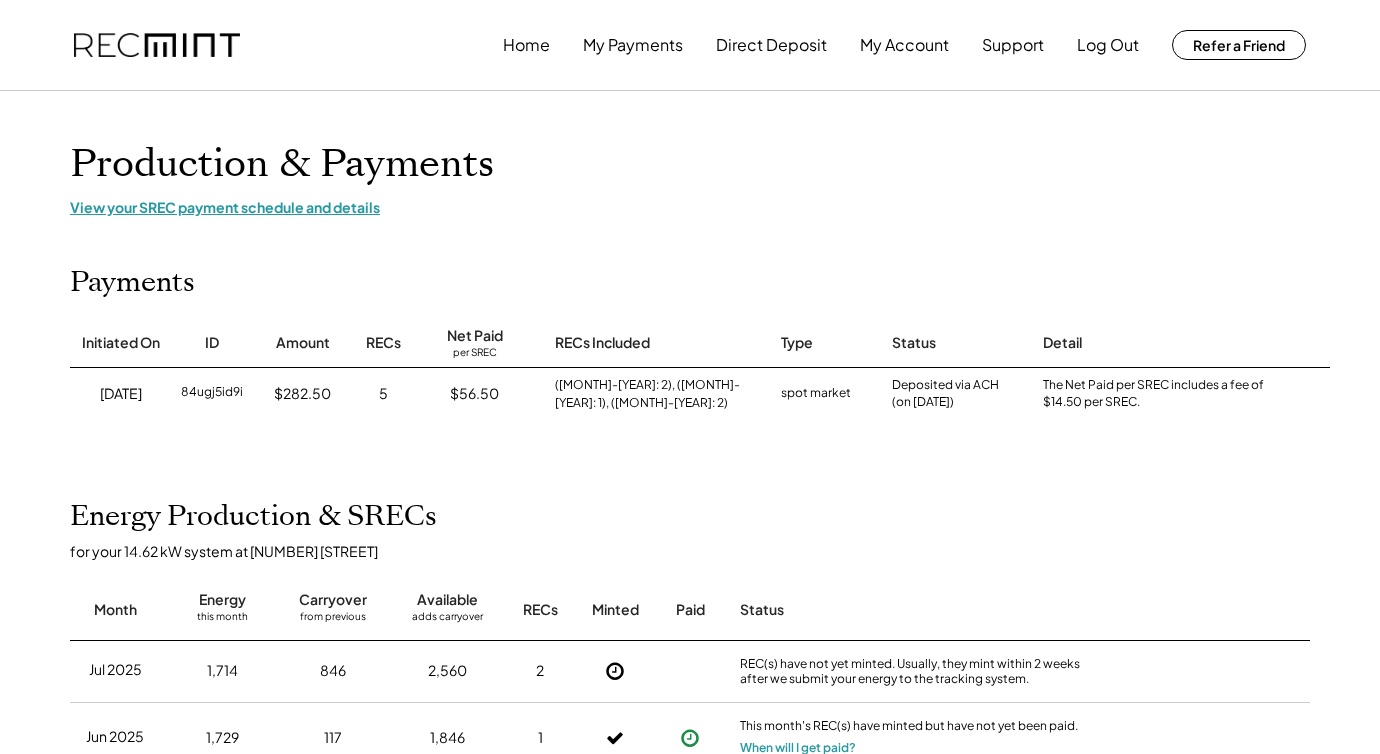 click on "View your SREC payment schedule and details" at bounding box center (690, 207) 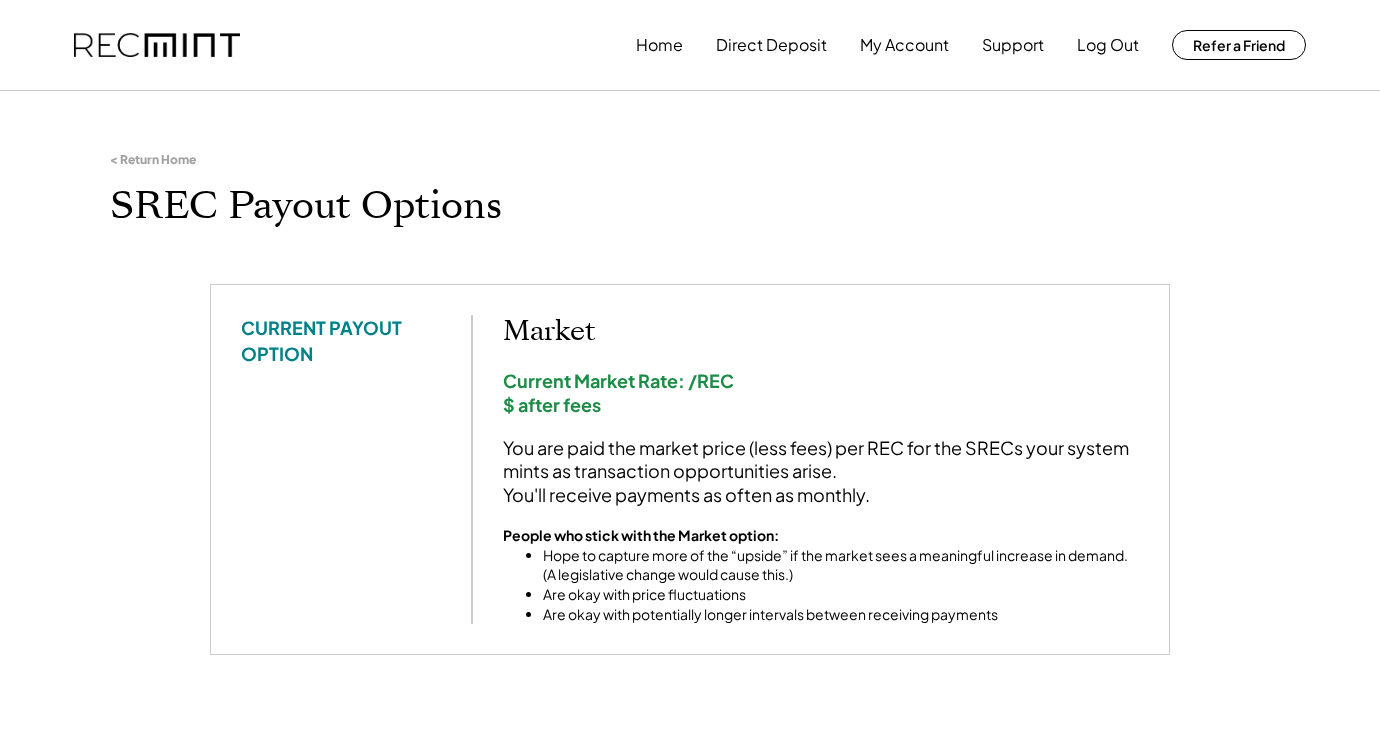 scroll, scrollTop: 0, scrollLeft: 0, axis: both 